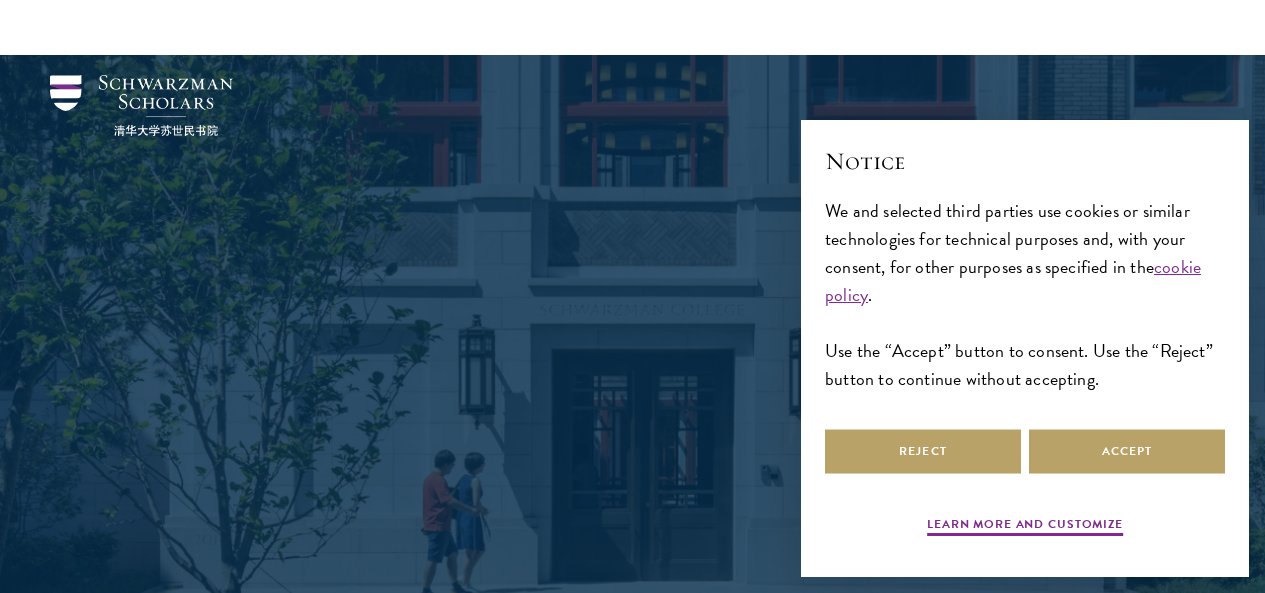 scroll, scrollTop: 643, scrollLeft: 0, axis: vertical 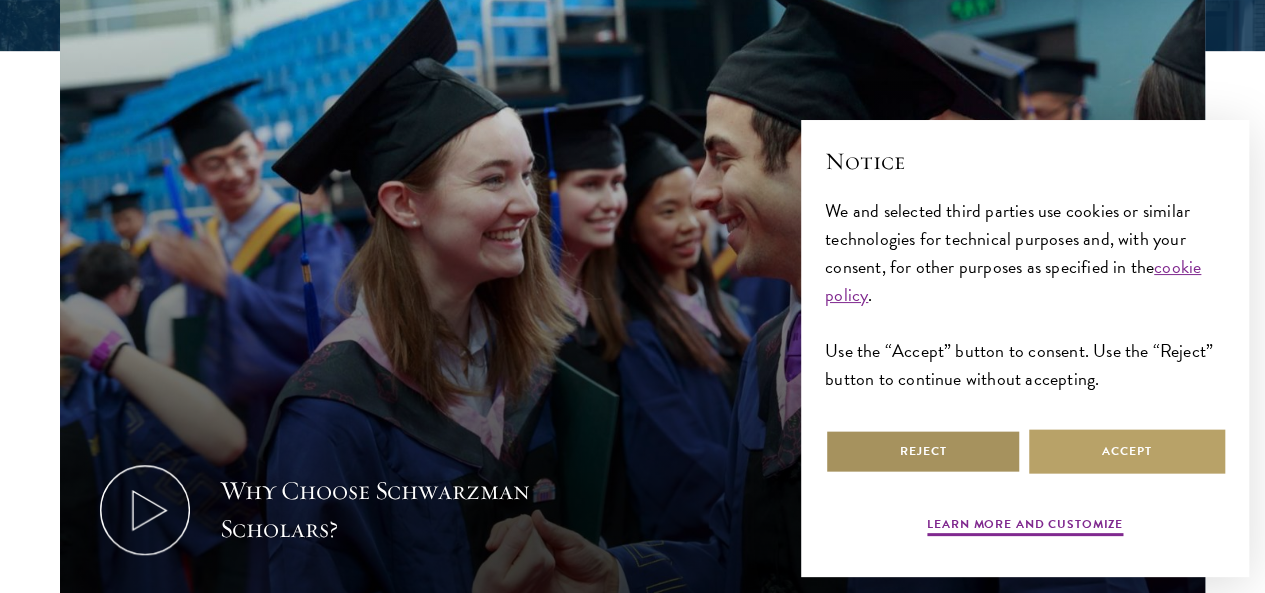 click on "Reject" at bounding box center (923, 451) 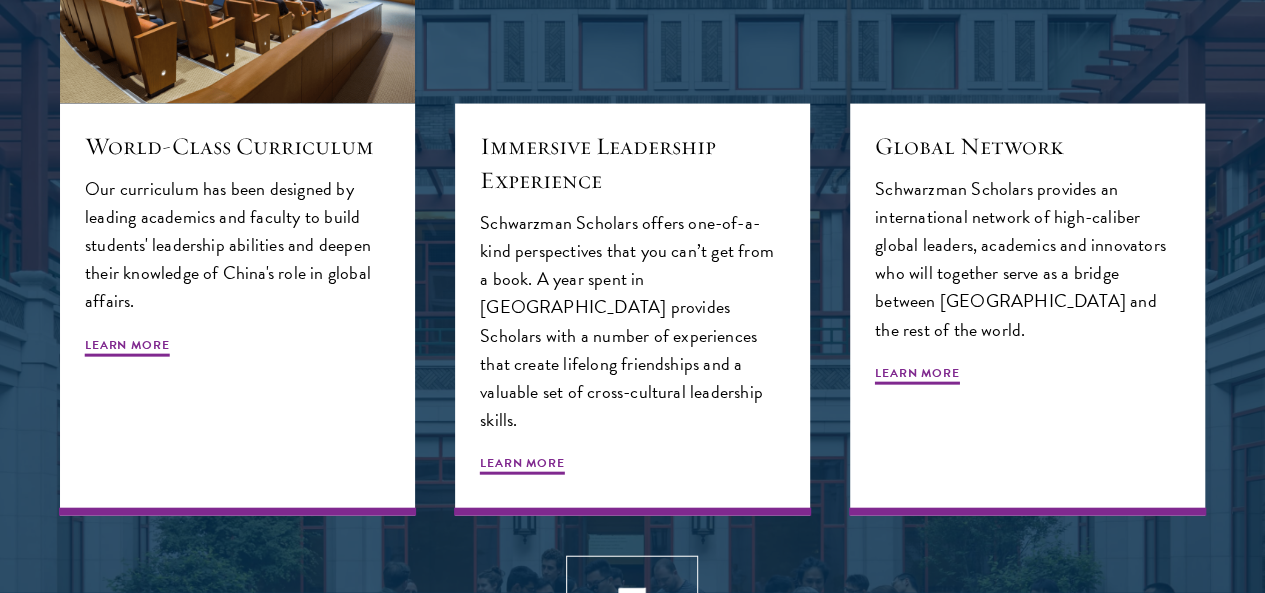 scroll, scrollTop: 2097, scrollLeft: 0, axis: vertical 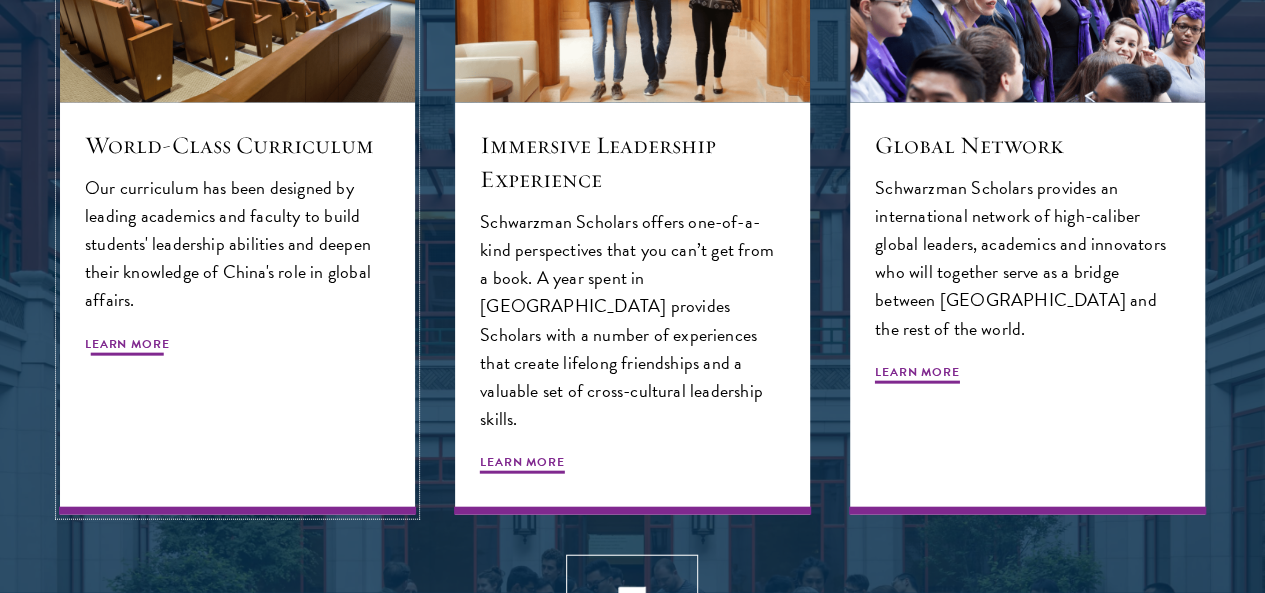 click on "Learn More" at bounding box center [127, 347] 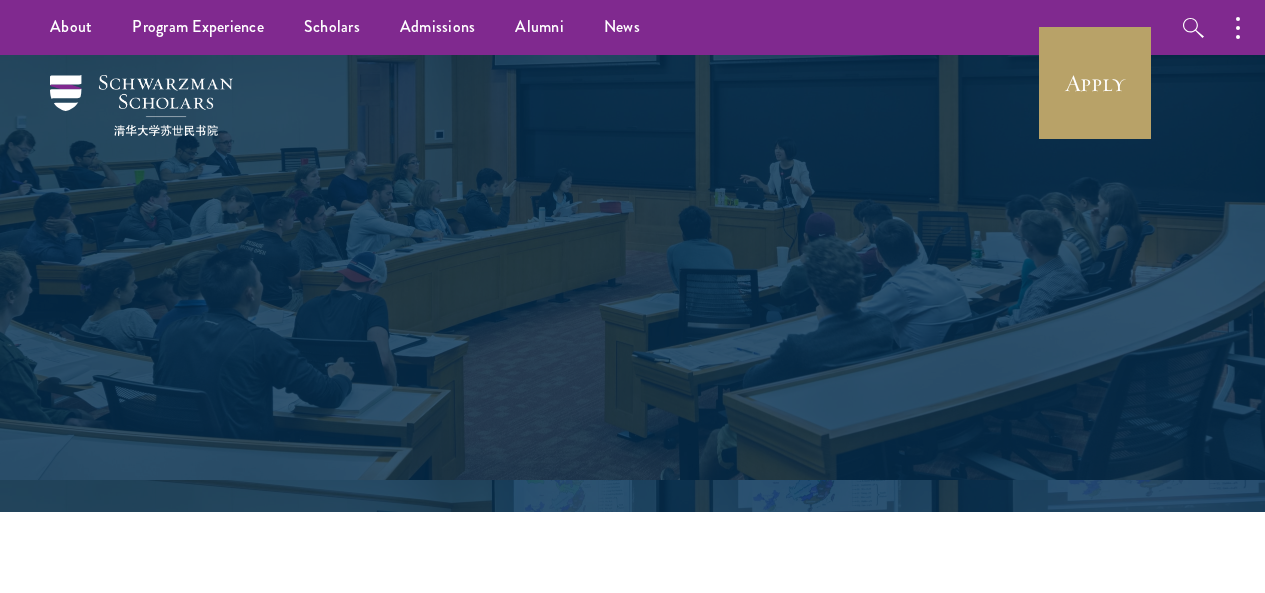 scroll, scrollTop: 0, scrollLeft: 0, axis: both 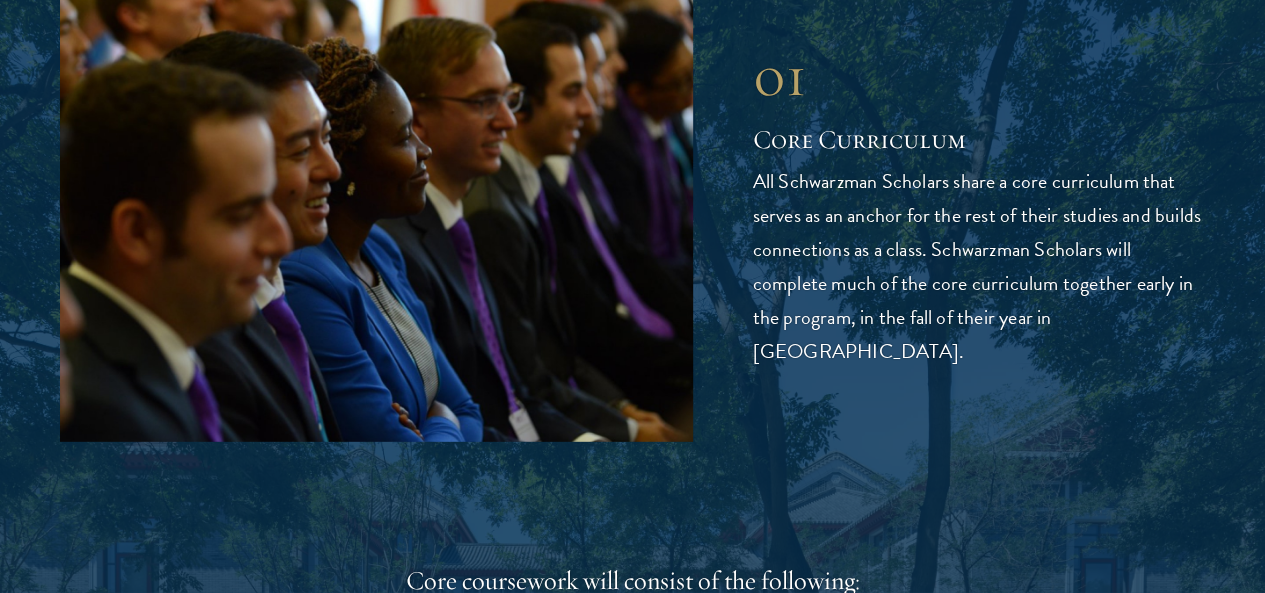 click at bounding box center [376, 204] 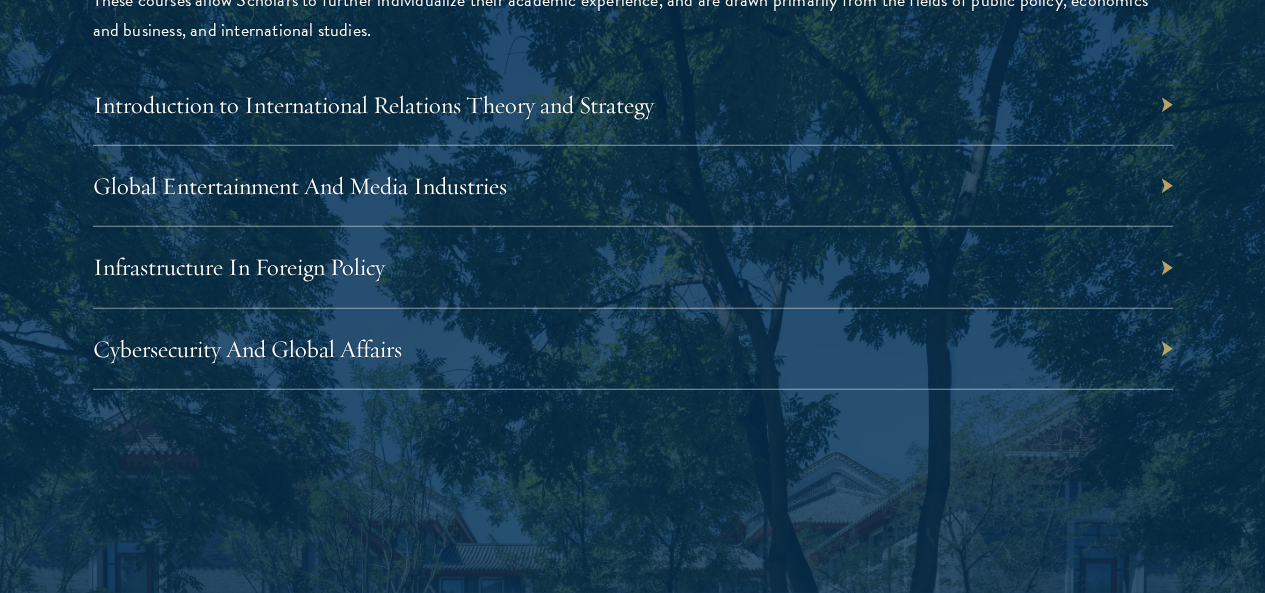 scroll, scrollTop: 6432, scrollLeft: 0, axis: vertical 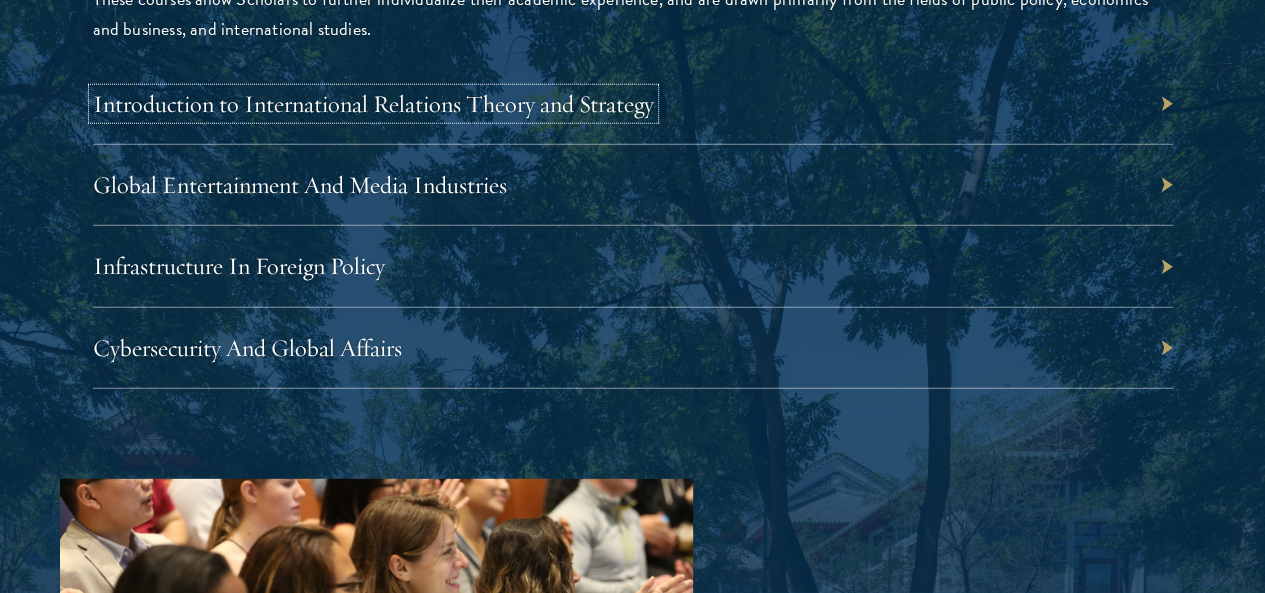 click on "Introduction to International Relations Theory and Strategy" at bounding box center [373, 104] 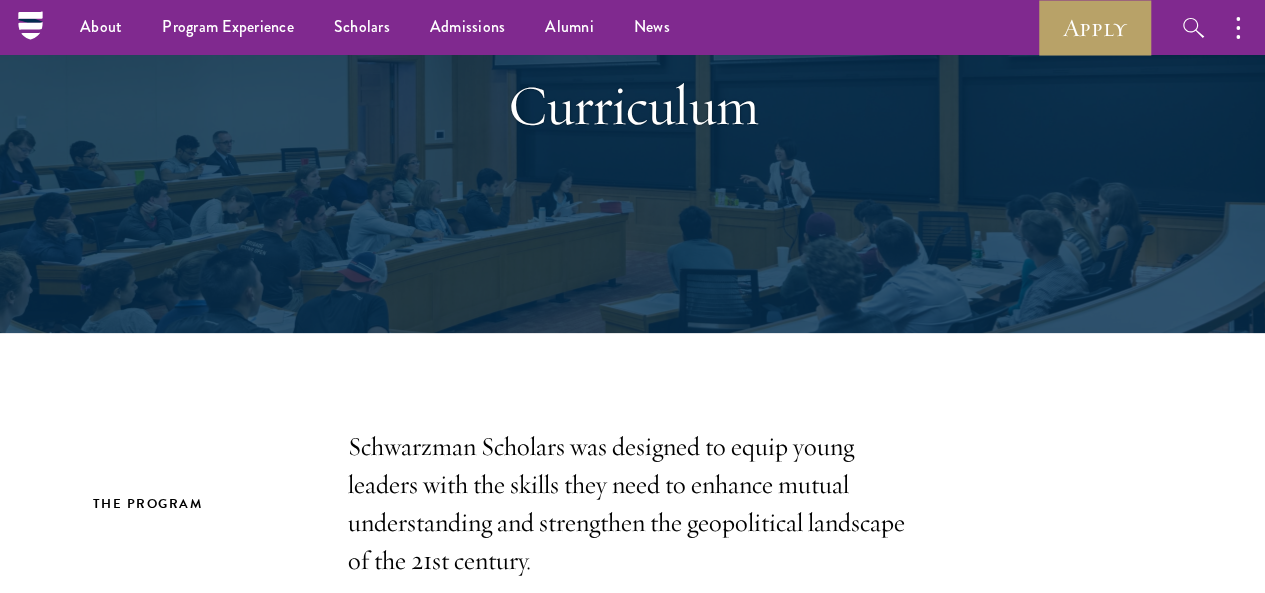 scroll, scrollTop: 0, scrollLeft: 0, axis: both 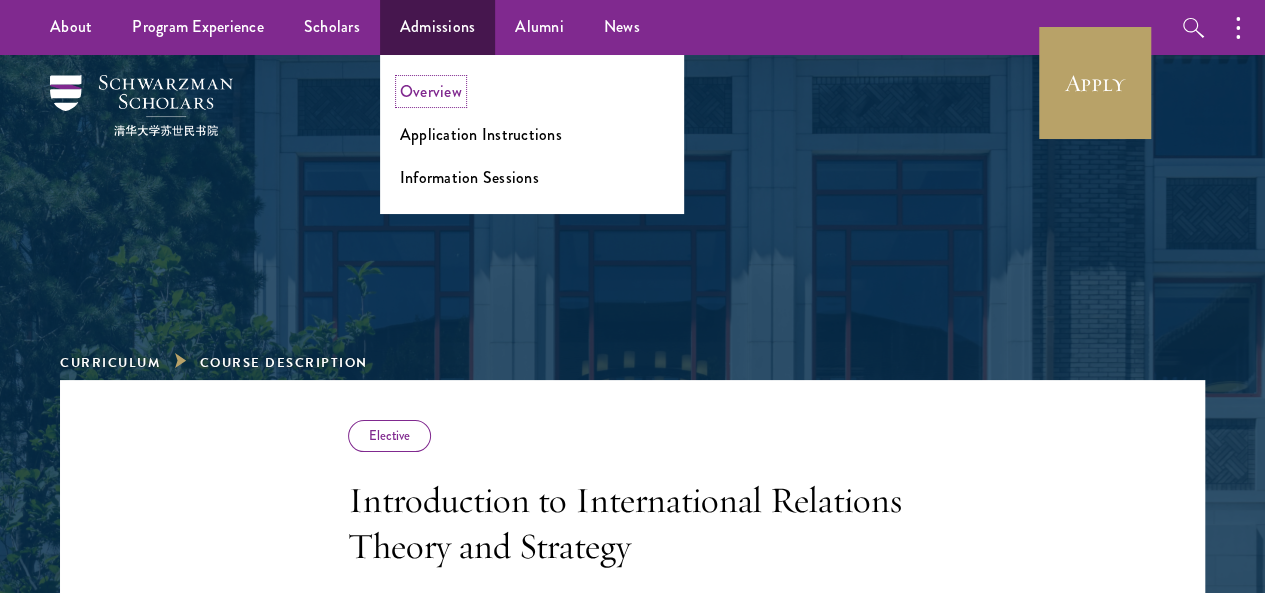 click on "Overview" at bounding box center [431, 91] 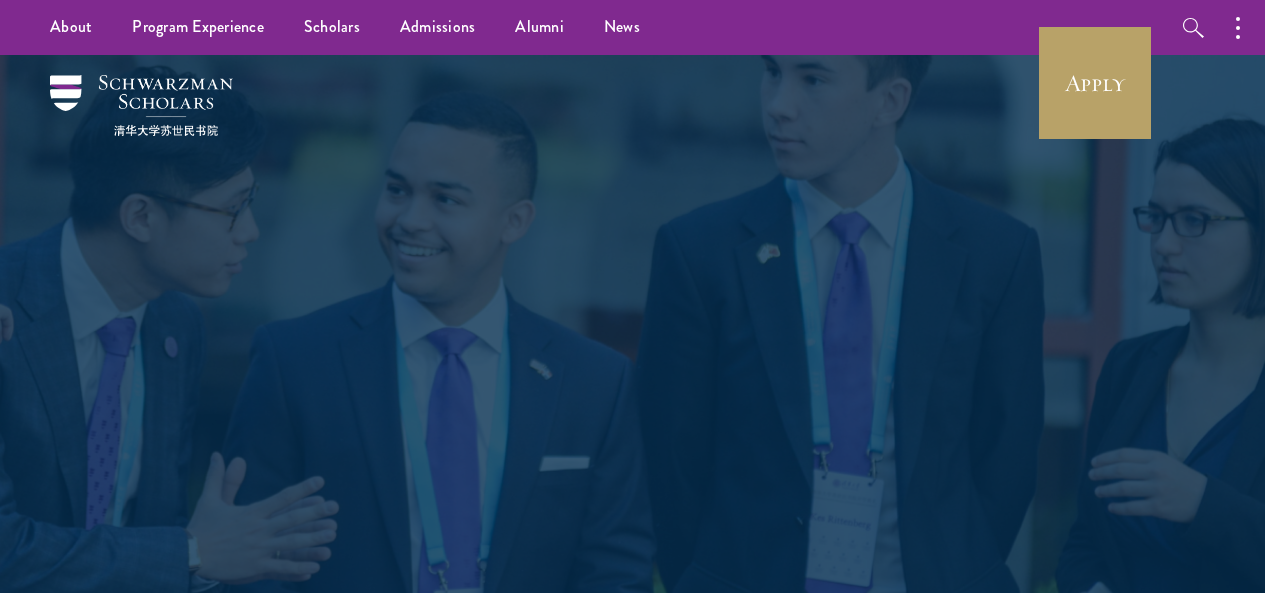 scroll, scrollTop: 0, scrollLeft: 0, axis: both 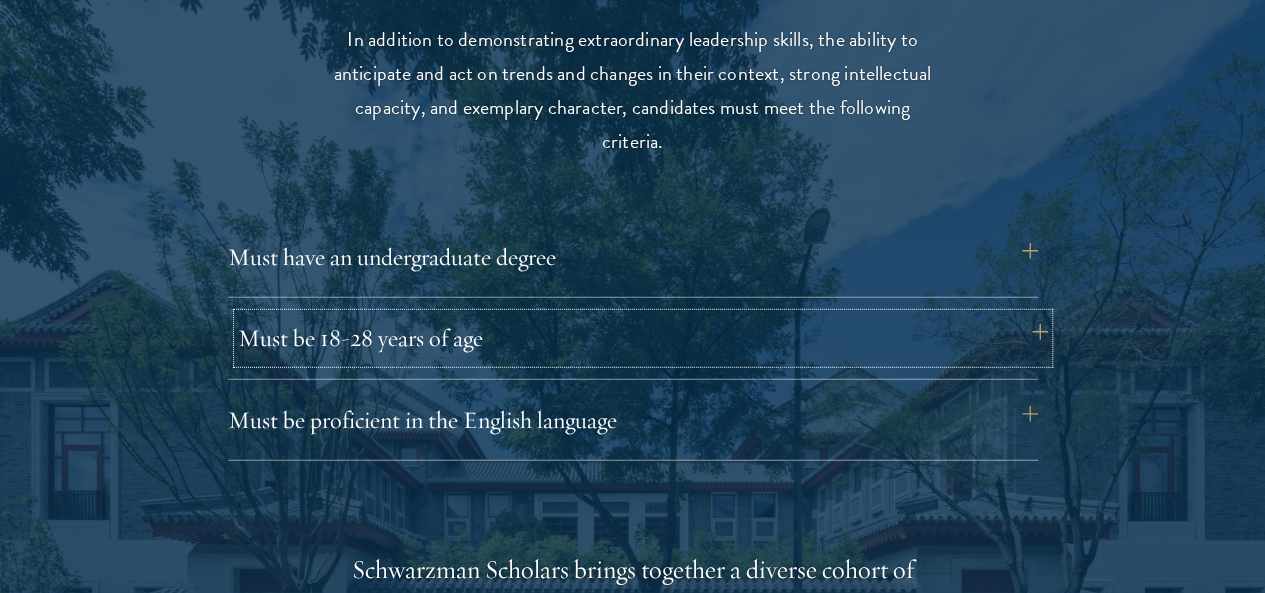 click on "Must be 18-28 years of age" at bounding box center (643, 338) 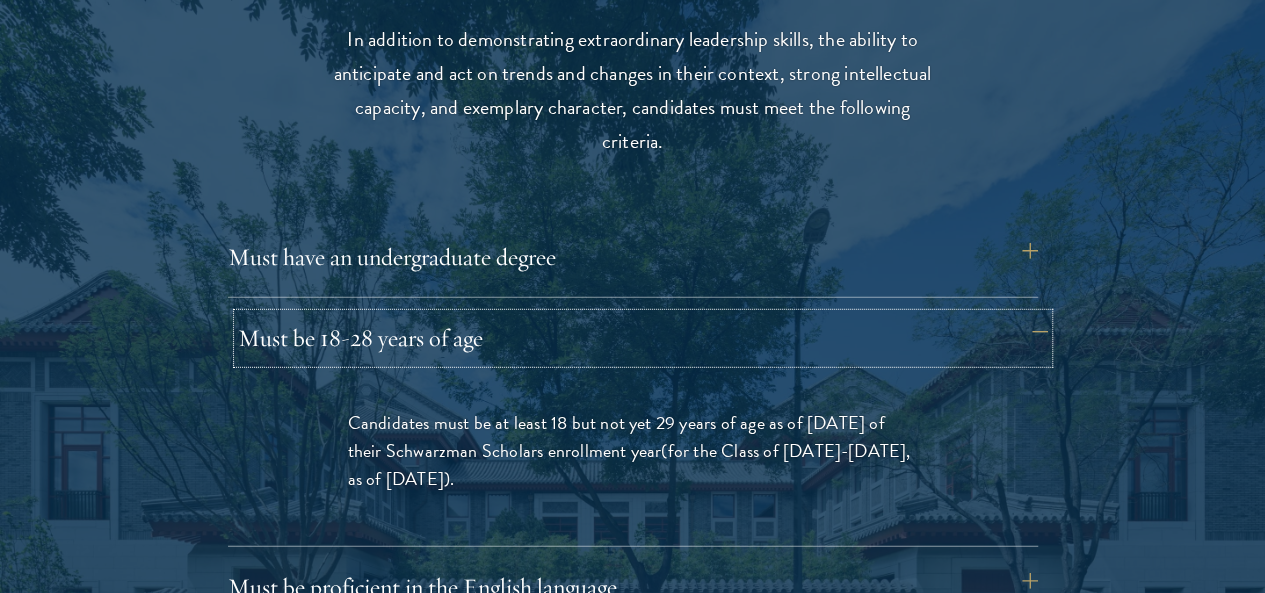 click on "Must be 18-28 years of age" at bounding box center (643, 338) 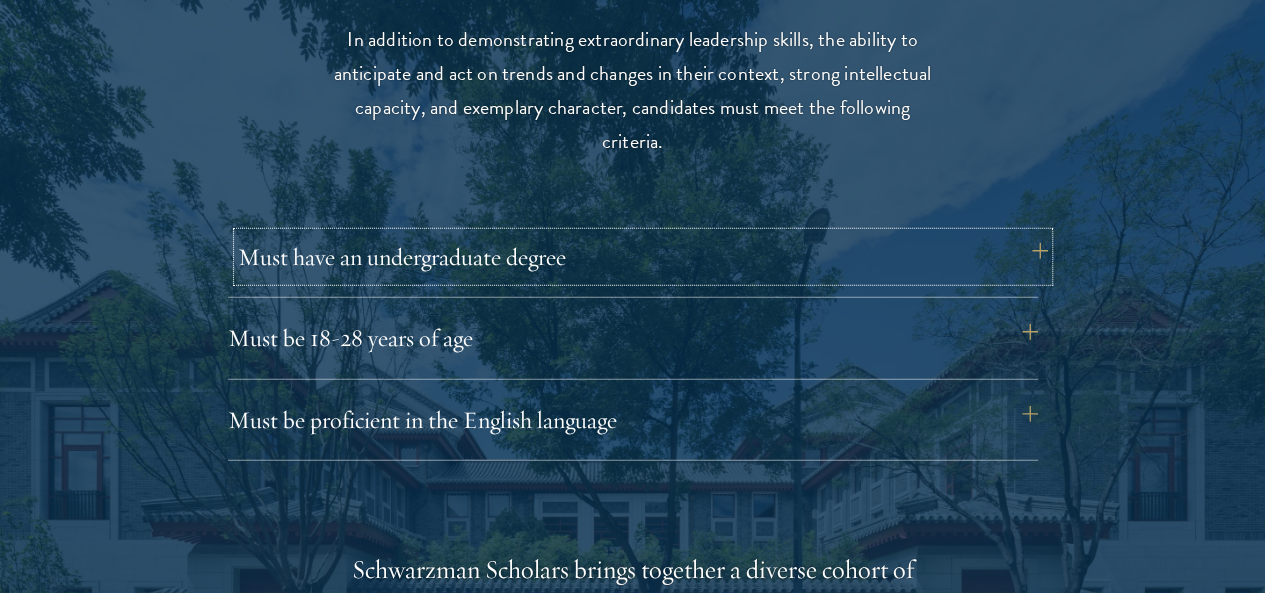 click on "Must have an undergraduate degree" at bounding box center [643, 257] 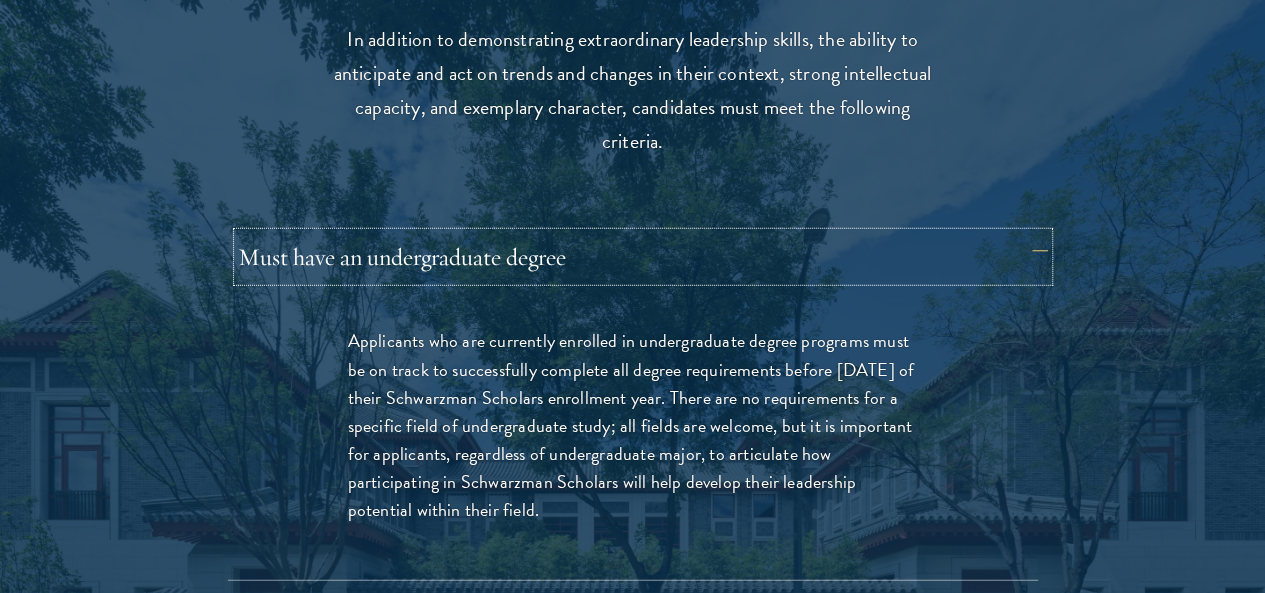 click on "Must have an undergraduate degree" at bounding box center [643, 257] 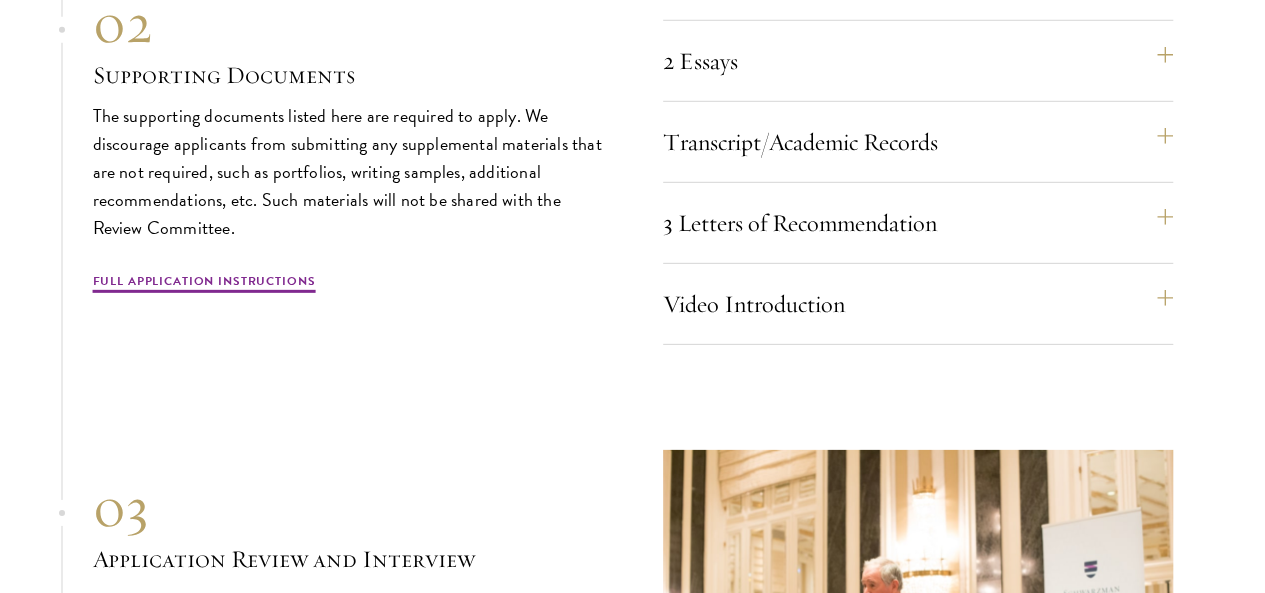 scroll, scrollTop: 6696, scrollLeft: 0, axis: vertical 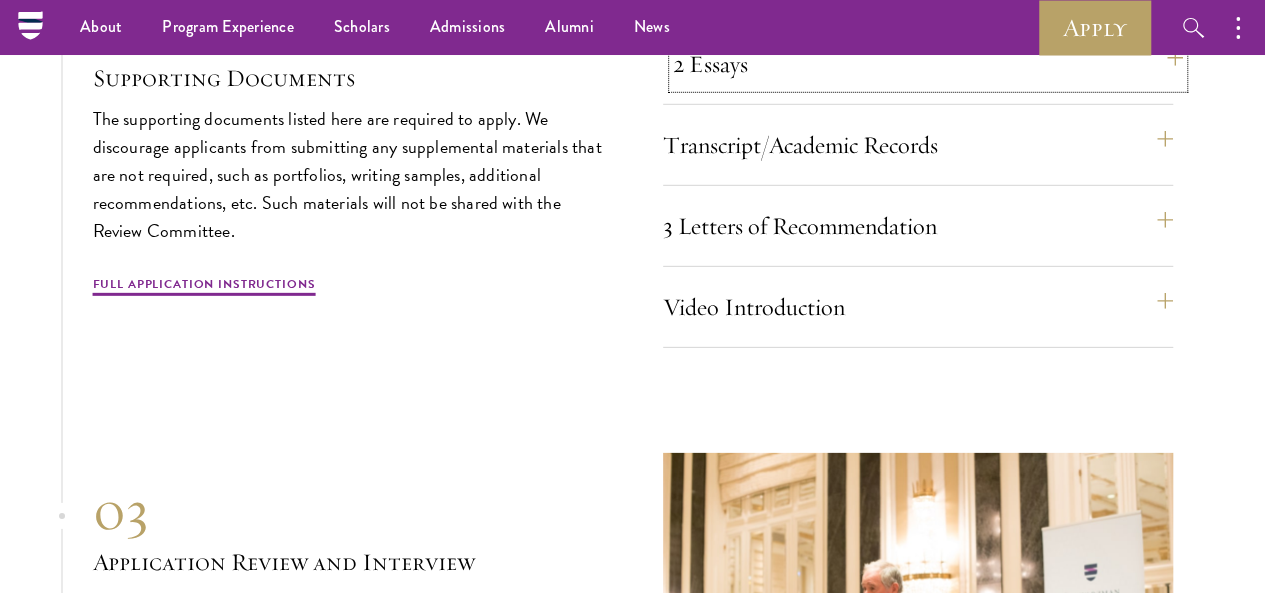 click on "2 Essays" at bounding box center [928, 64] 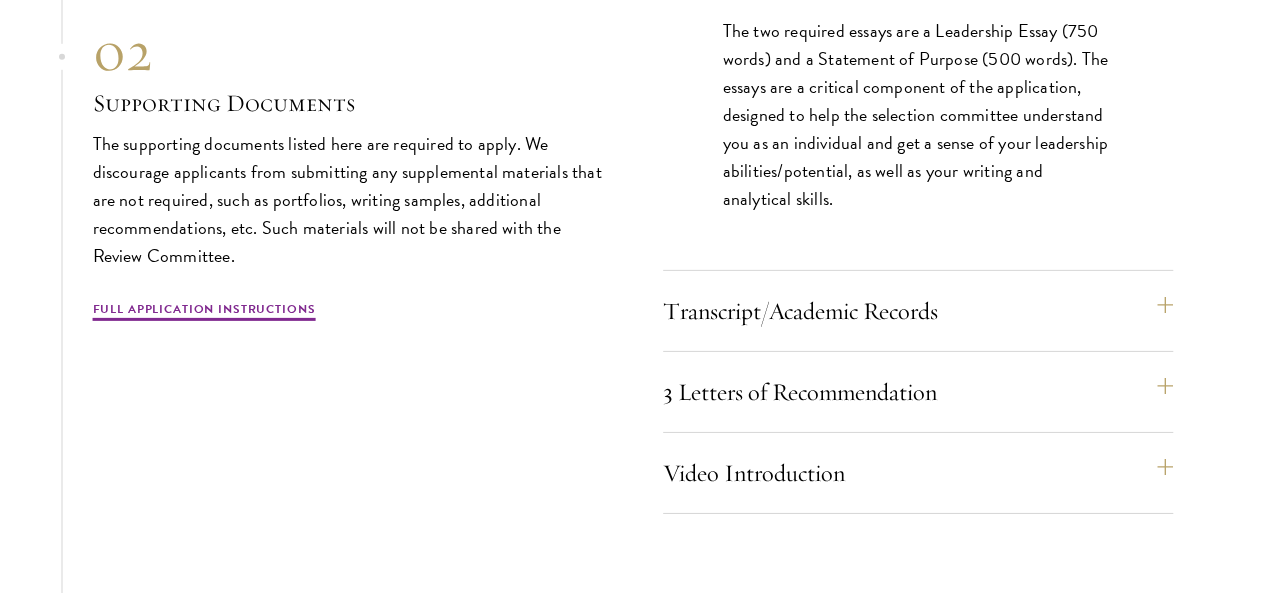 scroll, scrollTop: 6814, scrollLeft: 0, axis: vertical 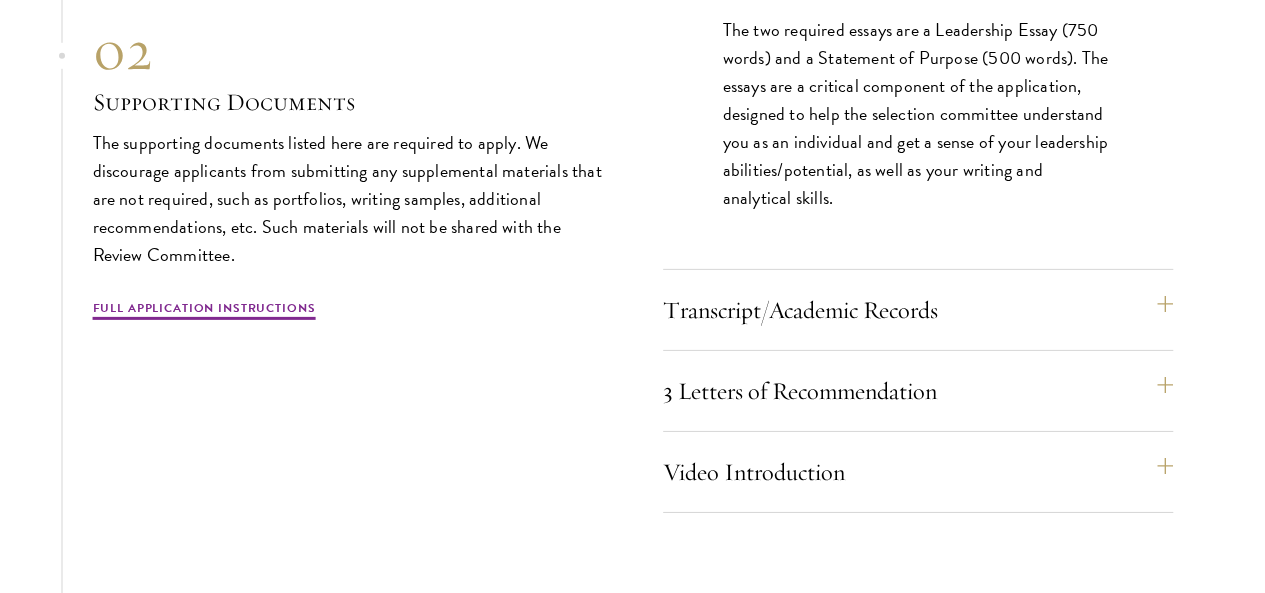 click on "2 Essays" at bounding box center [928, -54] 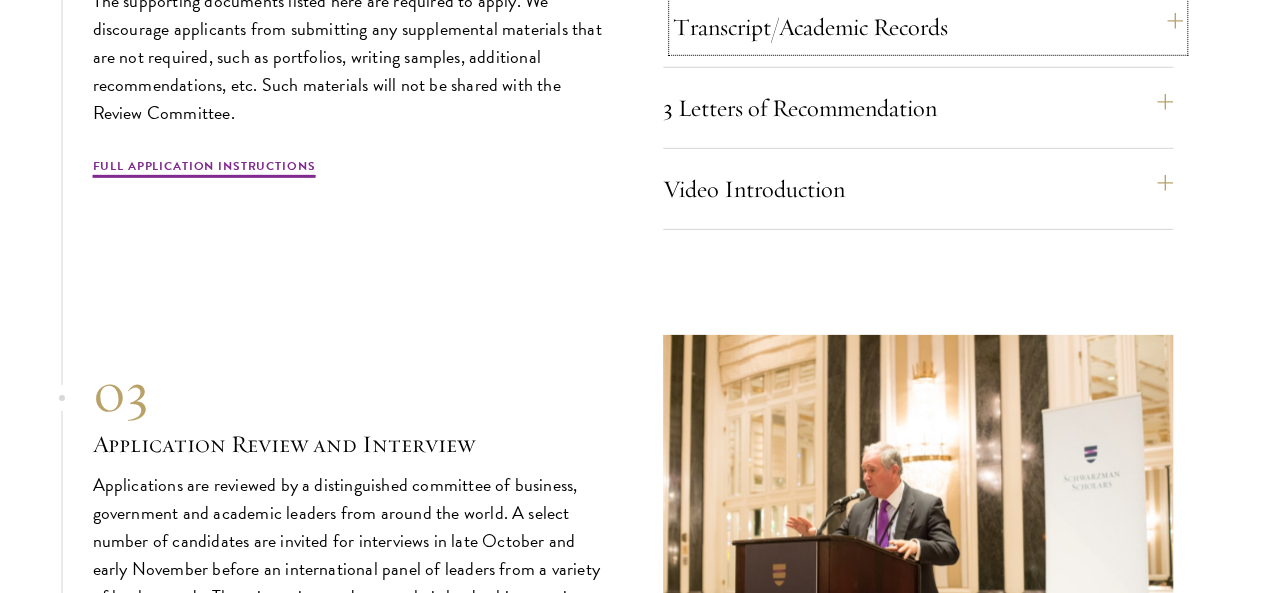 click on "Transcript/Academic Records" at bounding box center (928, 27) 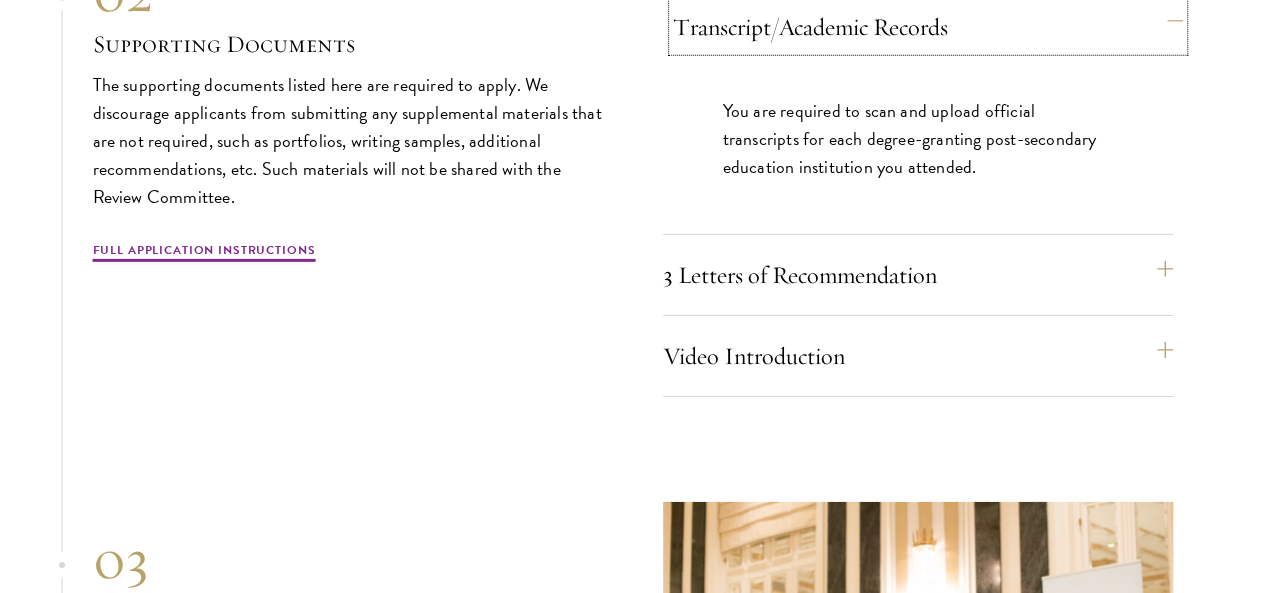 click on "Transcript/Academic Records" at bounding box center (928, 27) 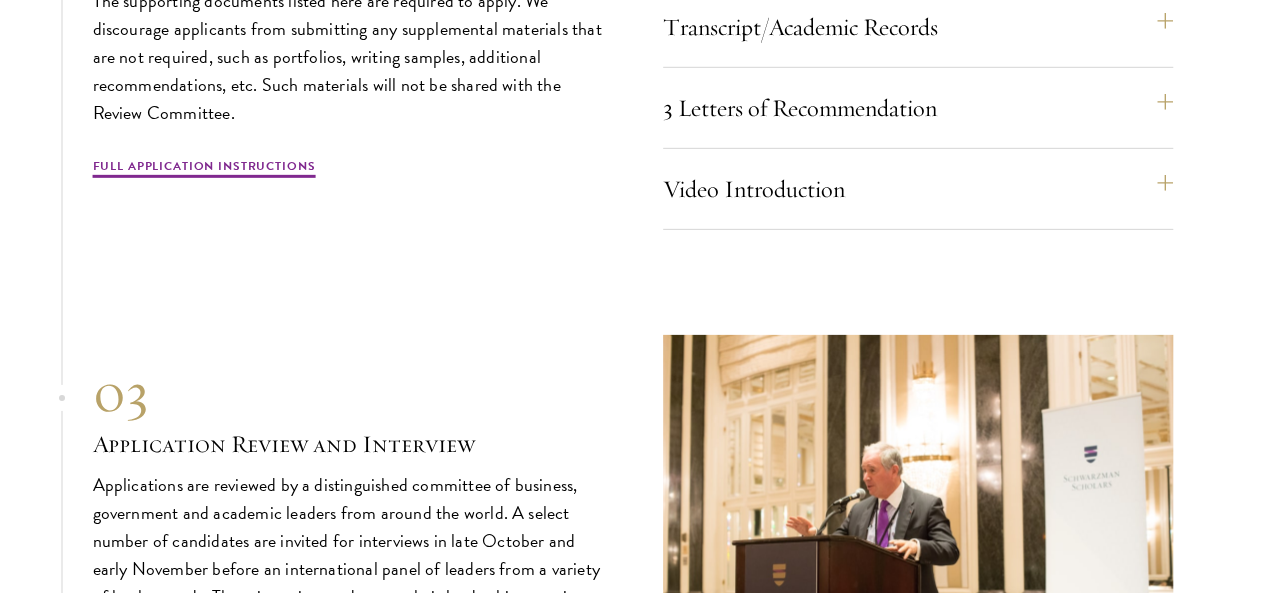 click on "Resume" at bounding box center [928, -135] 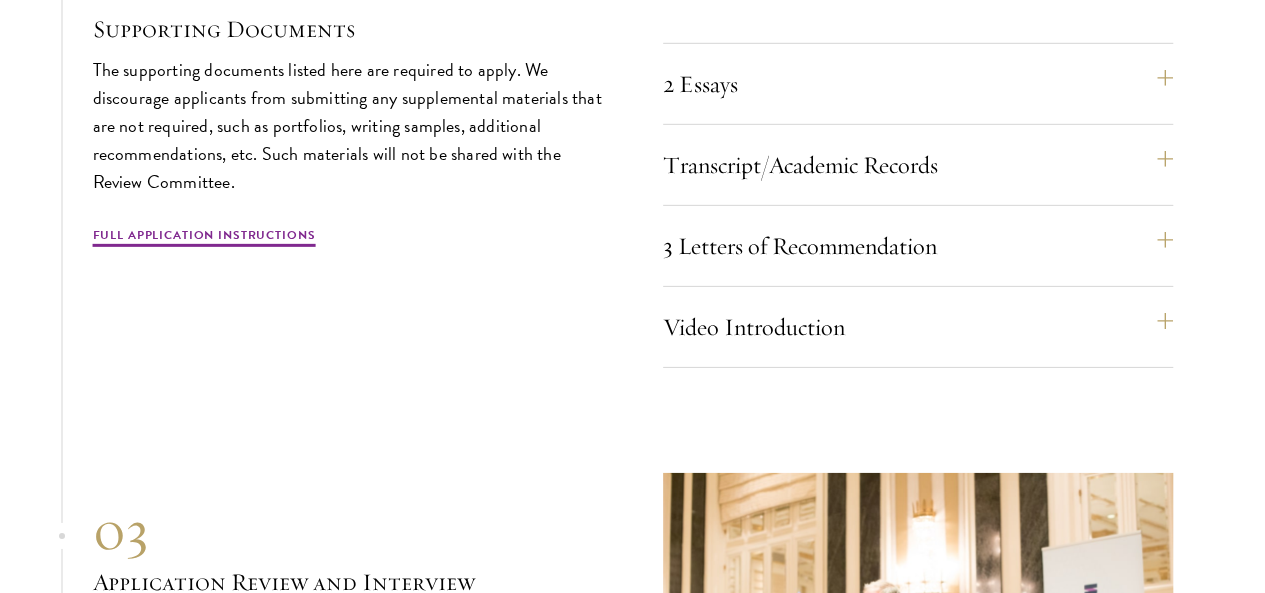 click on "Resume" at bounding box center (928, -135) 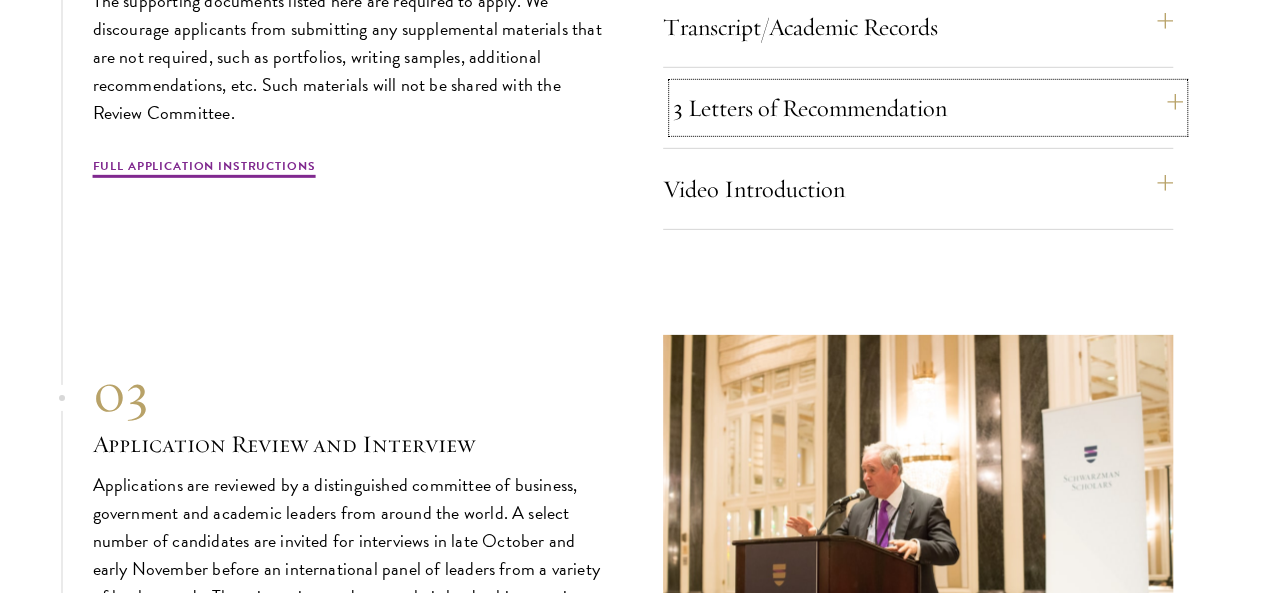 click on "3 Letters of Recommendation" at bounding box center [928, 108] 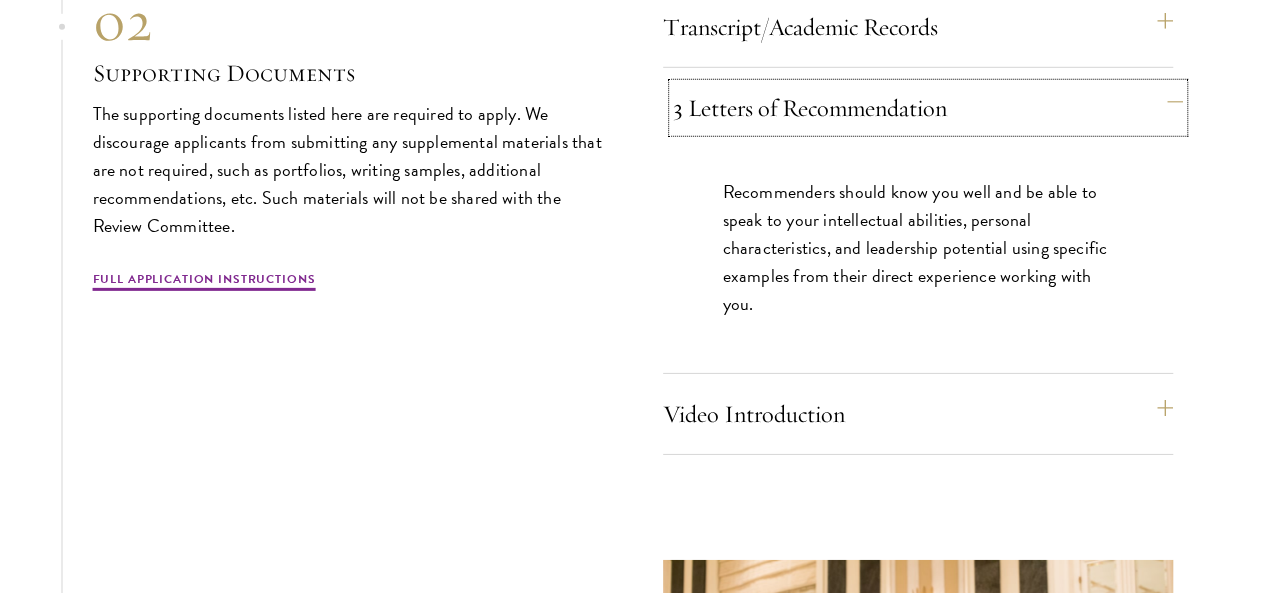 click on "3 Letters of Recommendation" at bounding box center (928, 108) 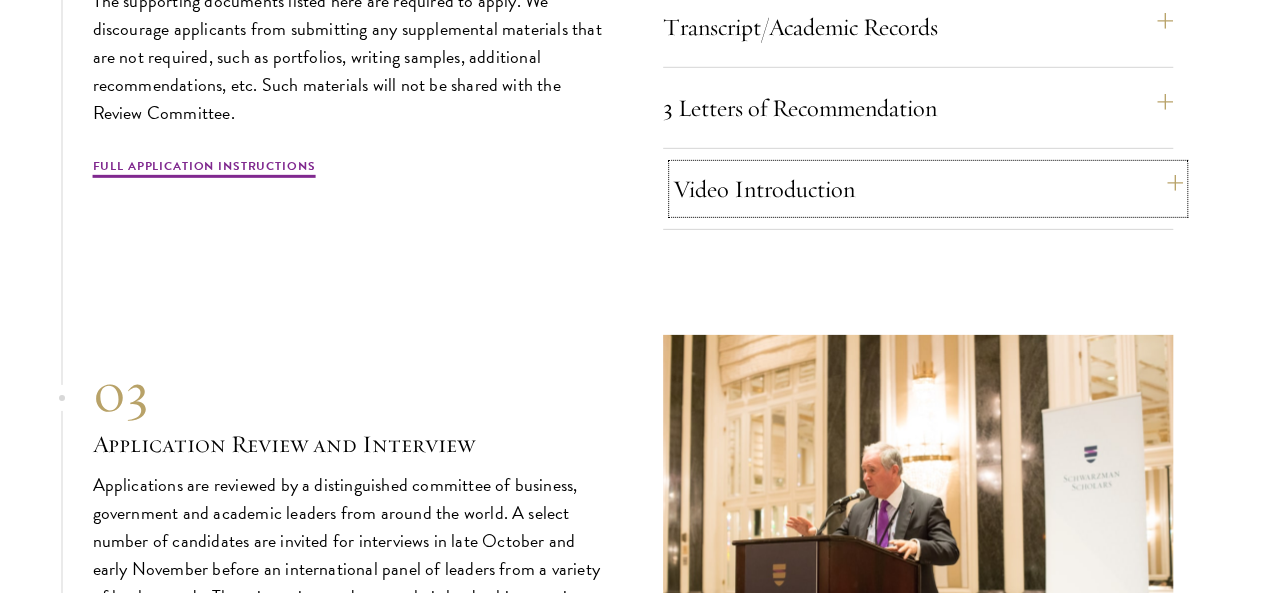 click on "Video Introduction" at bounding box center (928, 189) 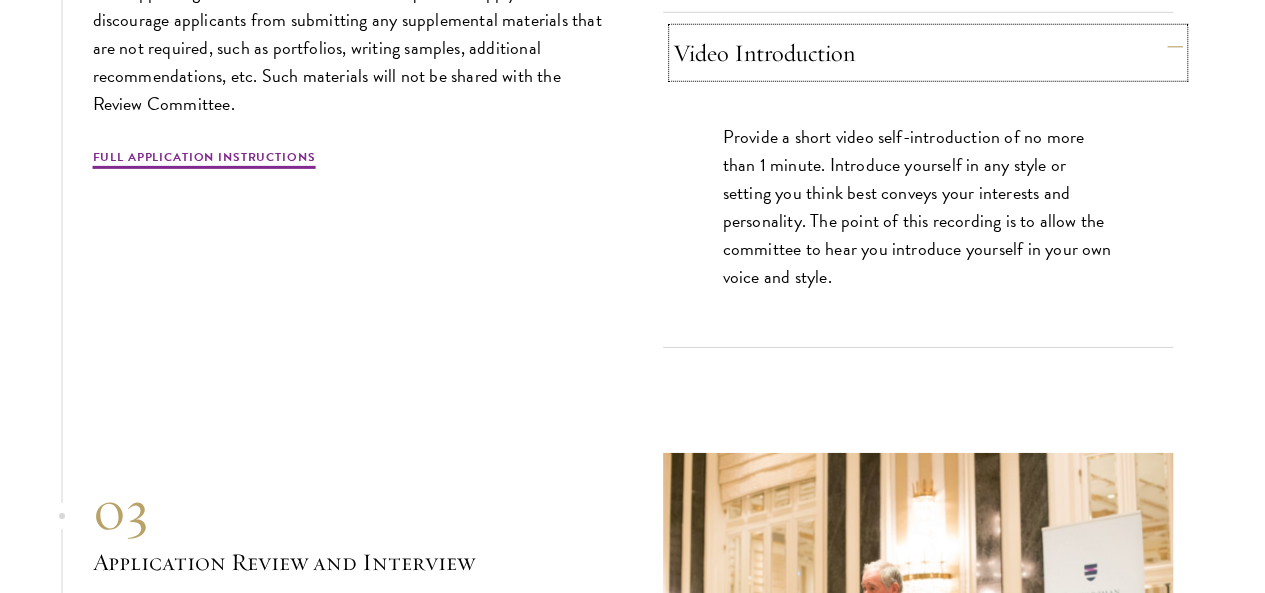 scroll, scrollTop: 6951, scrollLeft: 0, axis: vertical 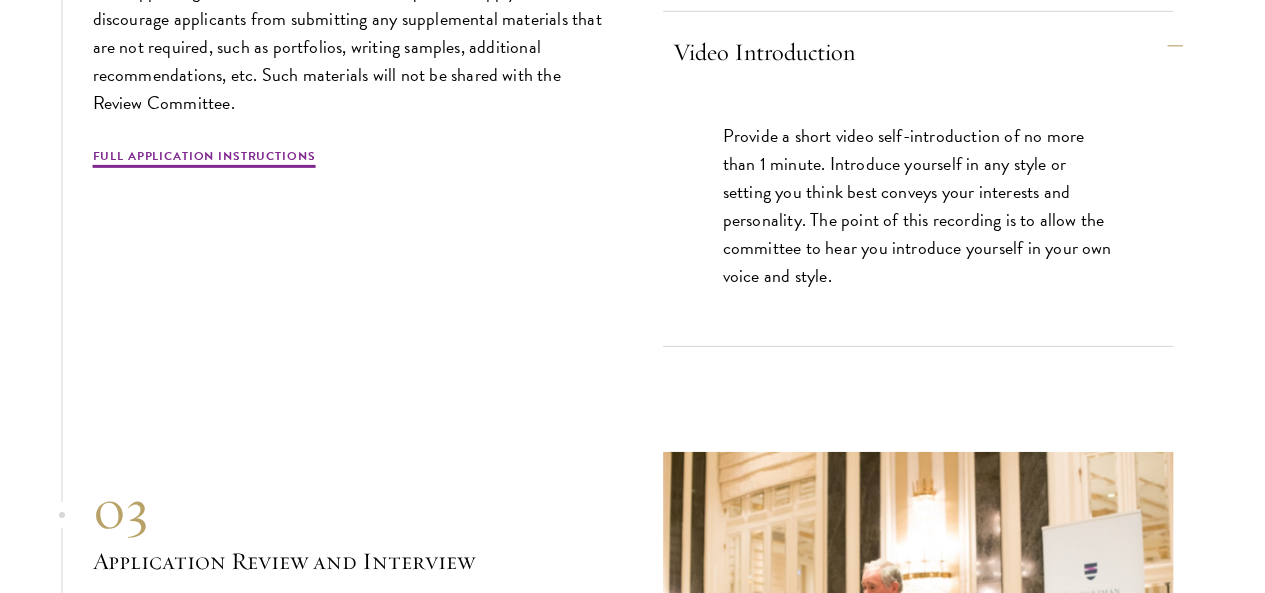 click on "Provide a short video self-introduction of no more than 1 minute. Introduce yourself in any style or setting you think best conveys your interests and personality. The point of this recording is to allow the committee to hear you introduce yourself in your own voice and style." at bounding box center (918, 206) 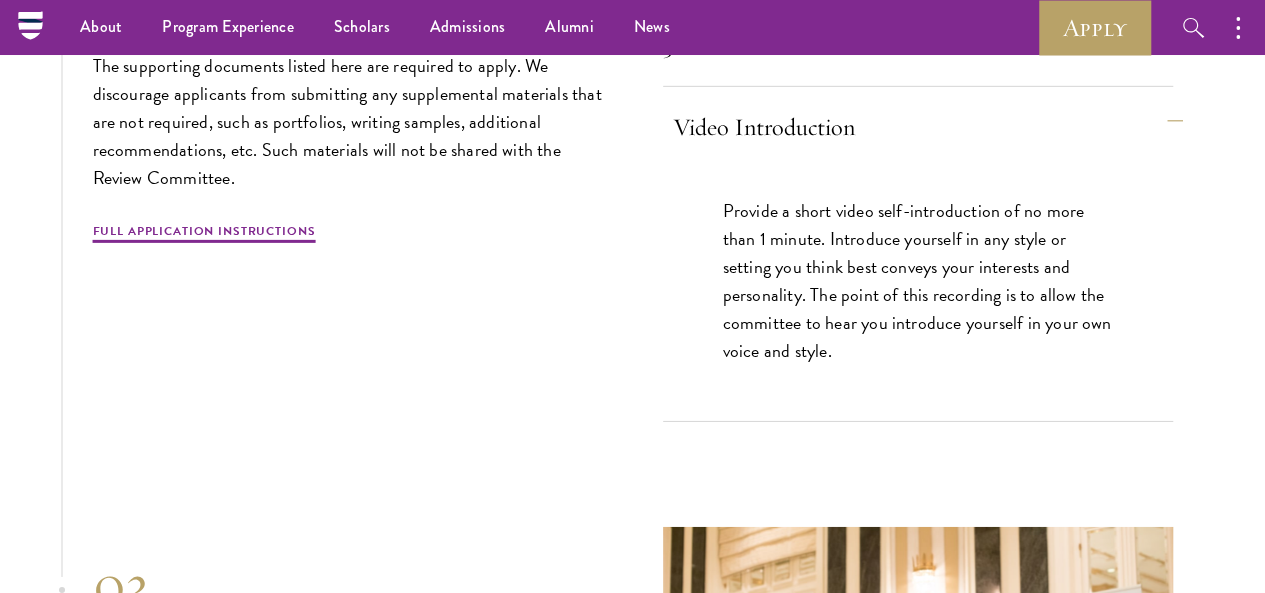 scroll, scrollTop: 6863, scrollLeft: 0, axis: vertical 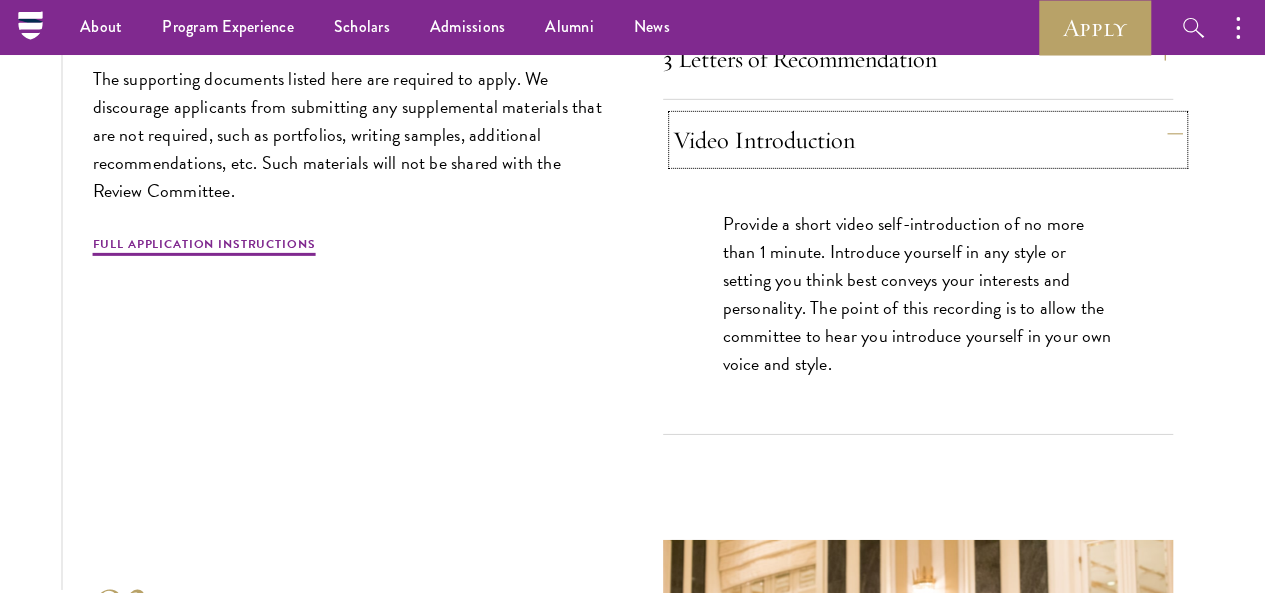 click on "Video Introduction" at bounding box center [928, 140] 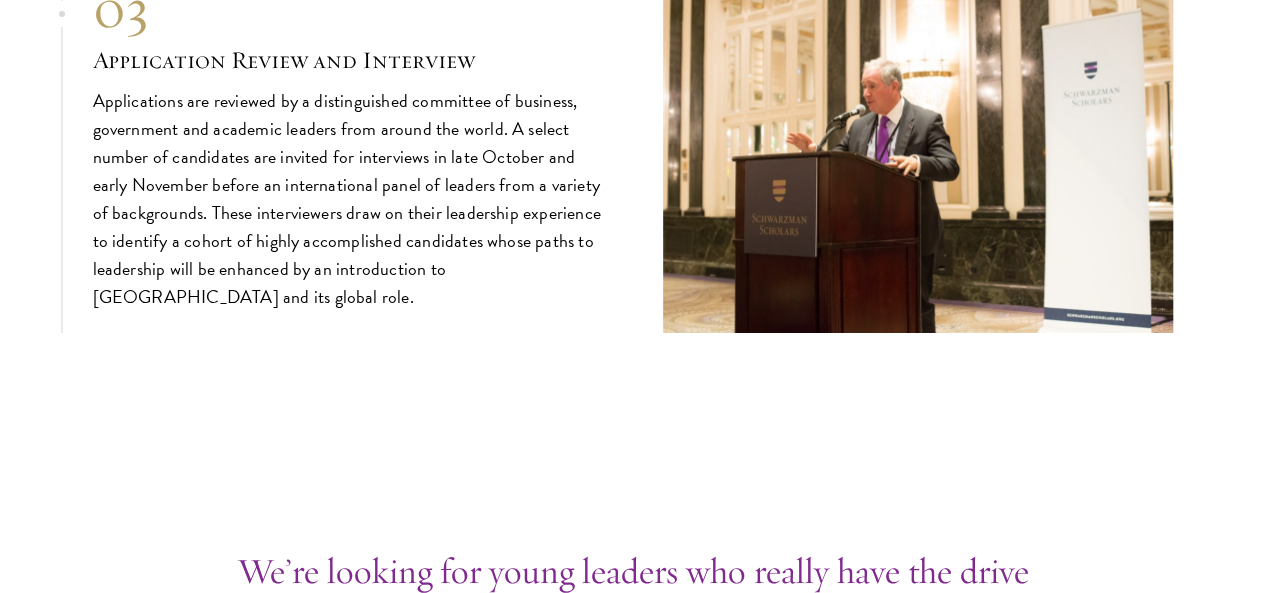 scroll, scrollTop: 7199, scrollLeft: 0, axis: vertical 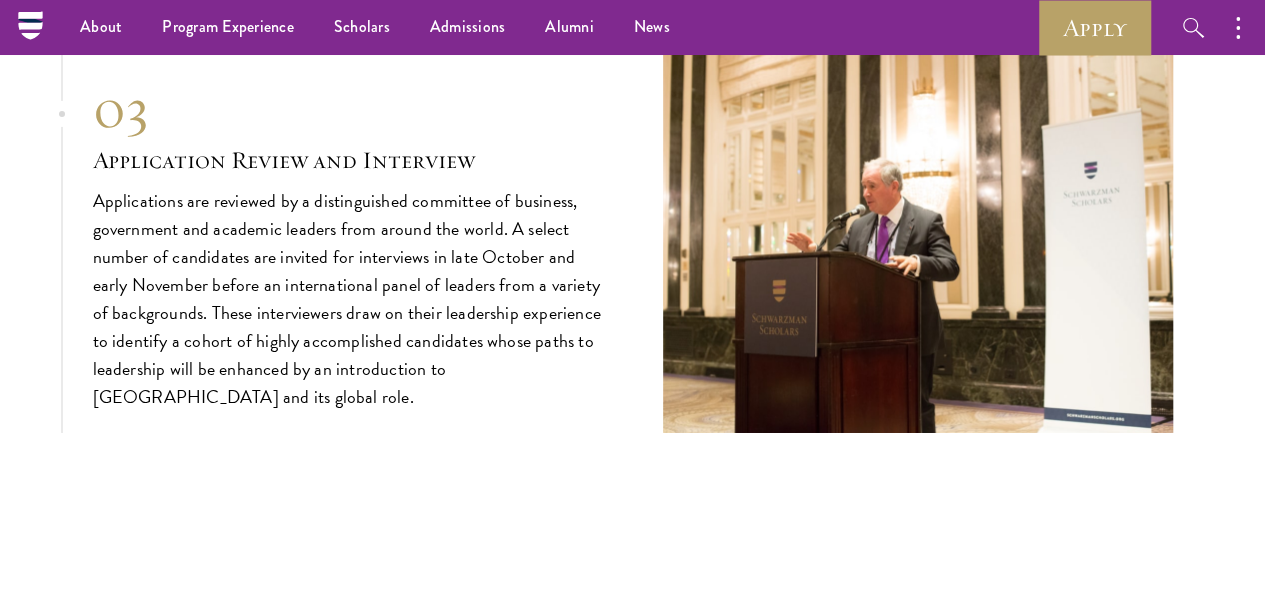 click at bounding box center [918, 242] 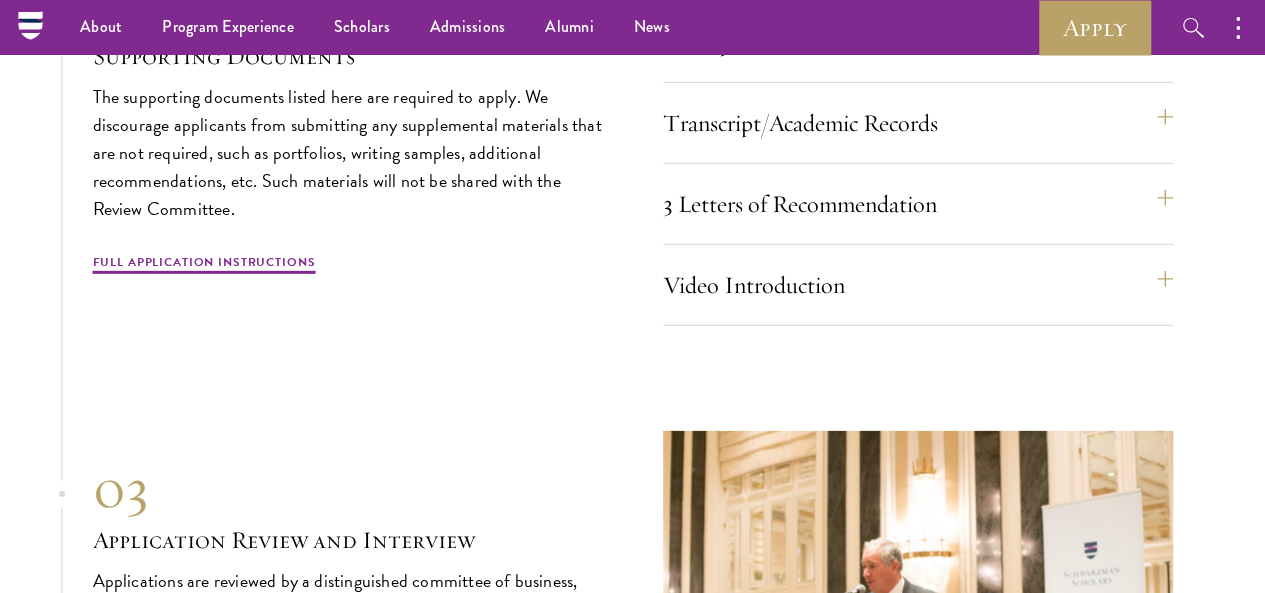 scroll, scrollTop: 6677, scrollLeft: 0, axis: vertical 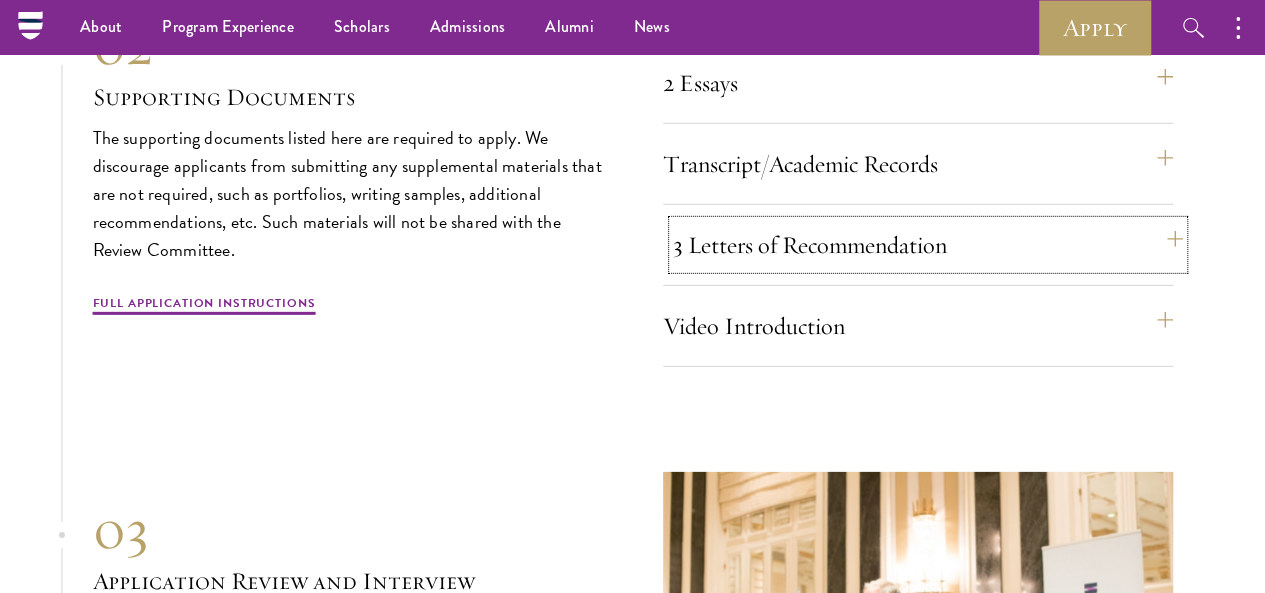 click on "3 Letters of Recommendation" at bounding box center (928, 245) 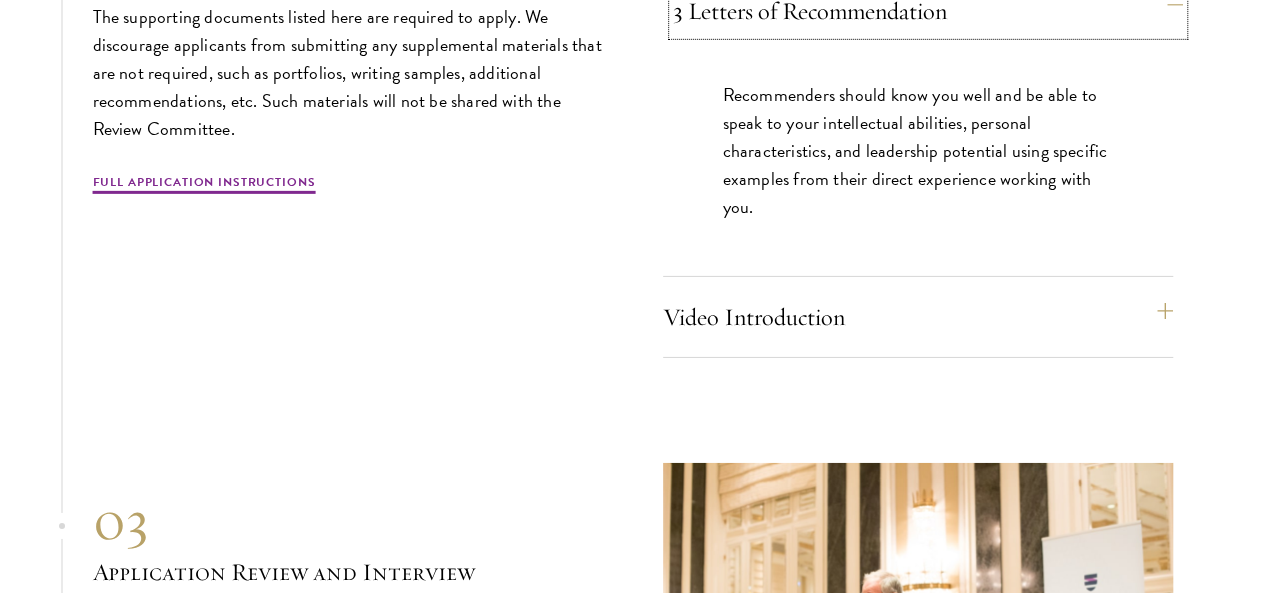 scroll, scrollTop: 6913, scrollLeft: 0, axis: vertical 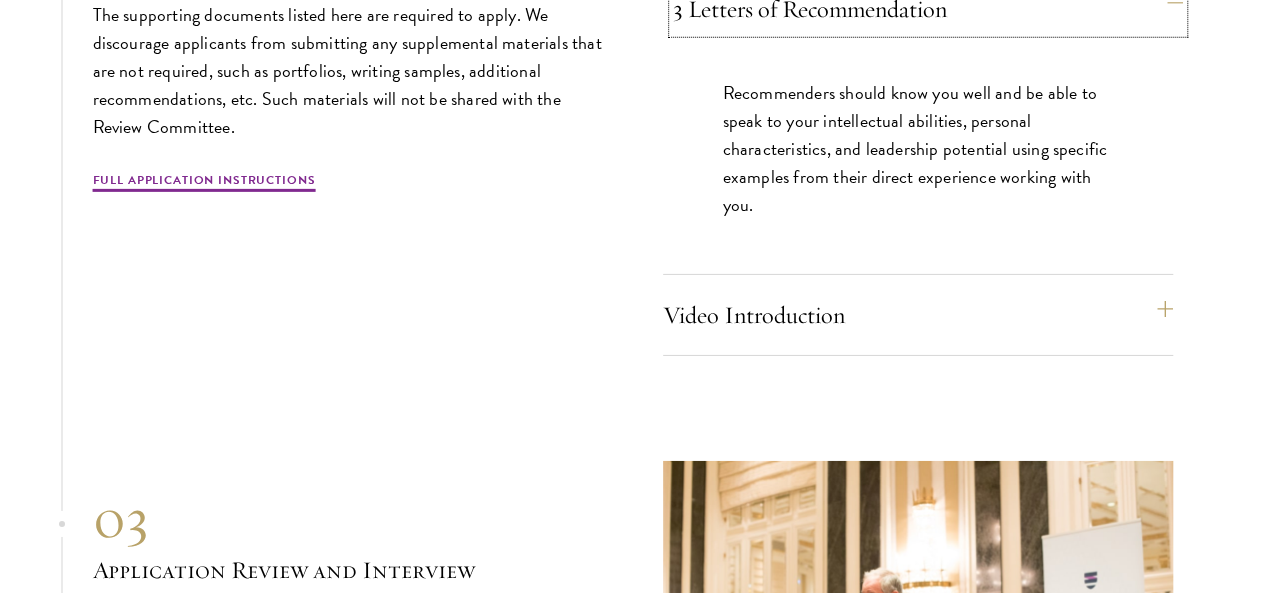 click on "3 Letters of Recommendation" at bounding box center [928, 9] 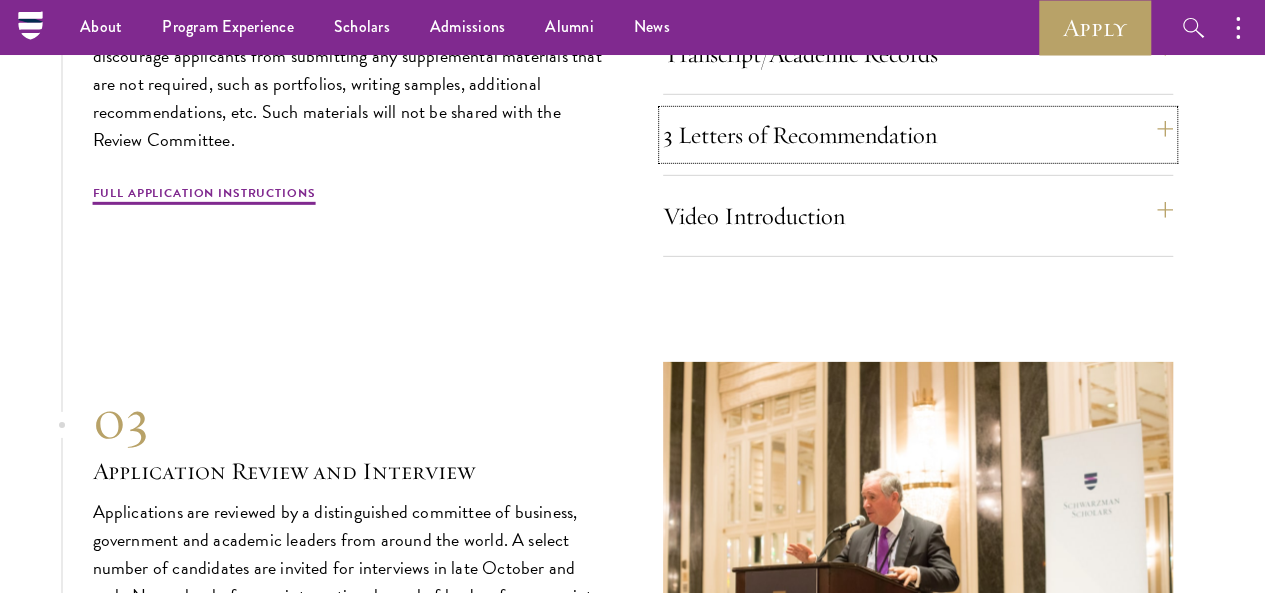 scroll, scrollTop: 6753, scrollLeft: 0, axis: vertical 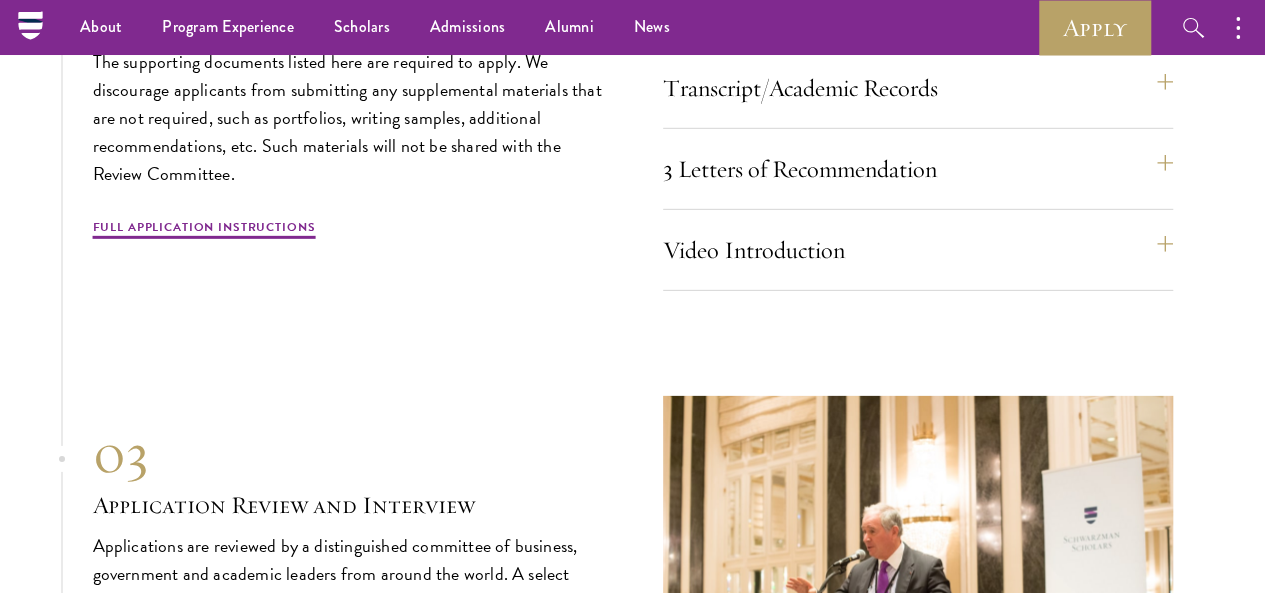 click on "2 Essays" at bounding box center (928, 7) 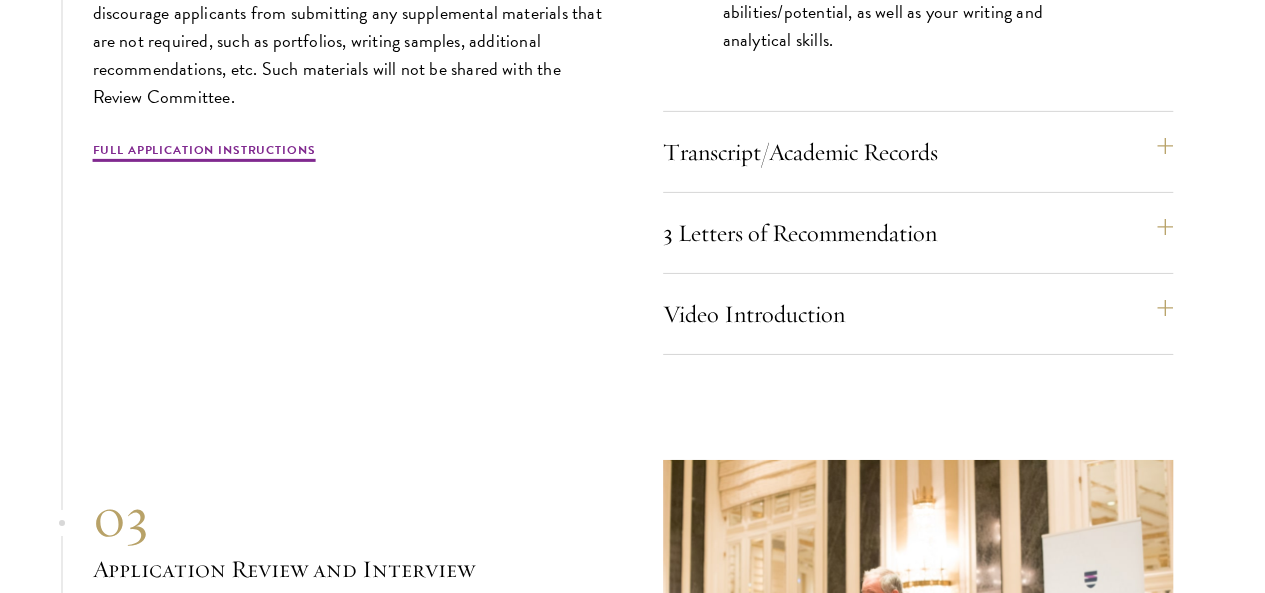 scroll, scrollTop: 6973, scrollLeft: 0, axis: vertical 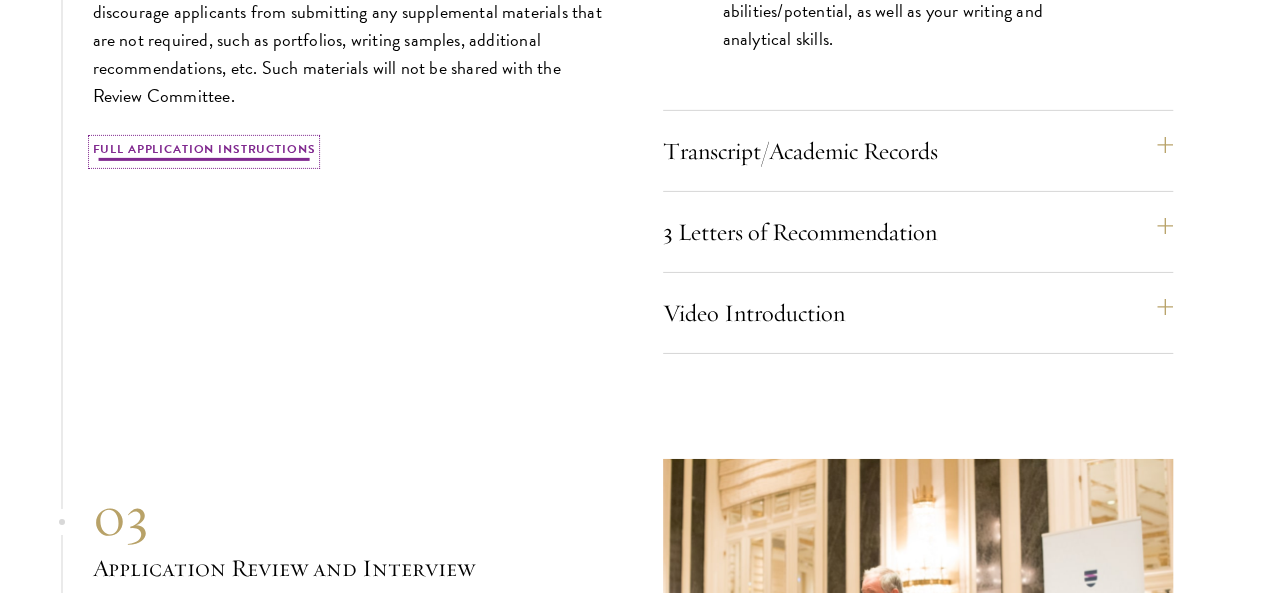 click on "Full Application Instructions" at bounding box center (204, 152) 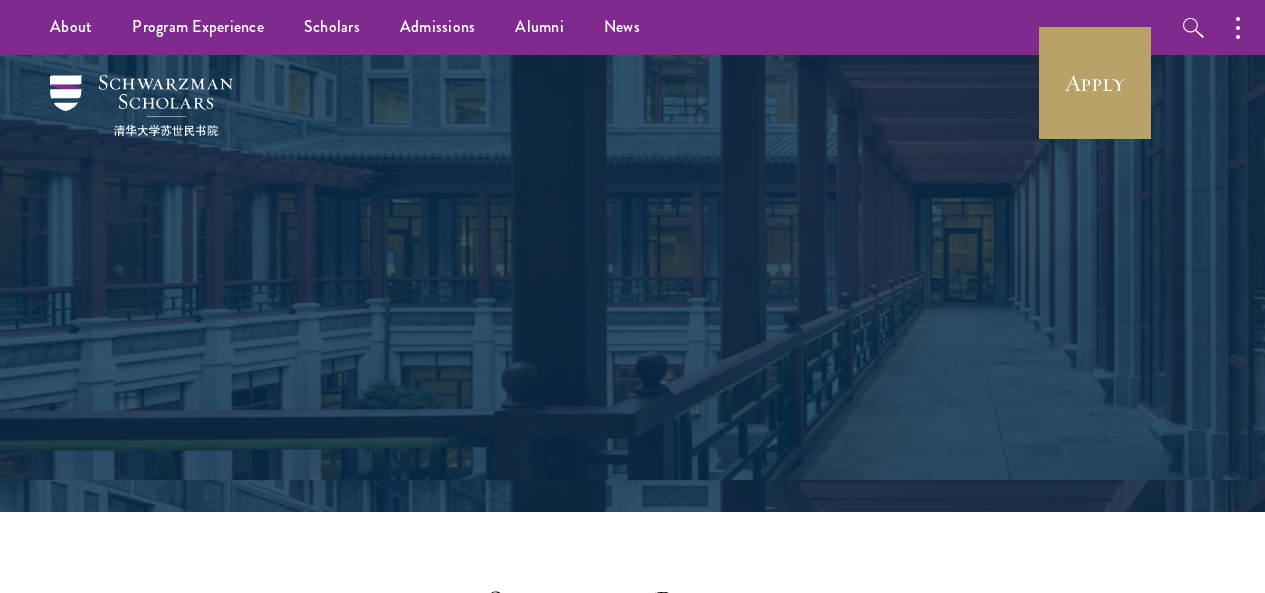 scroll, scrollTop: 0, scrollLeft: 0, axis: both 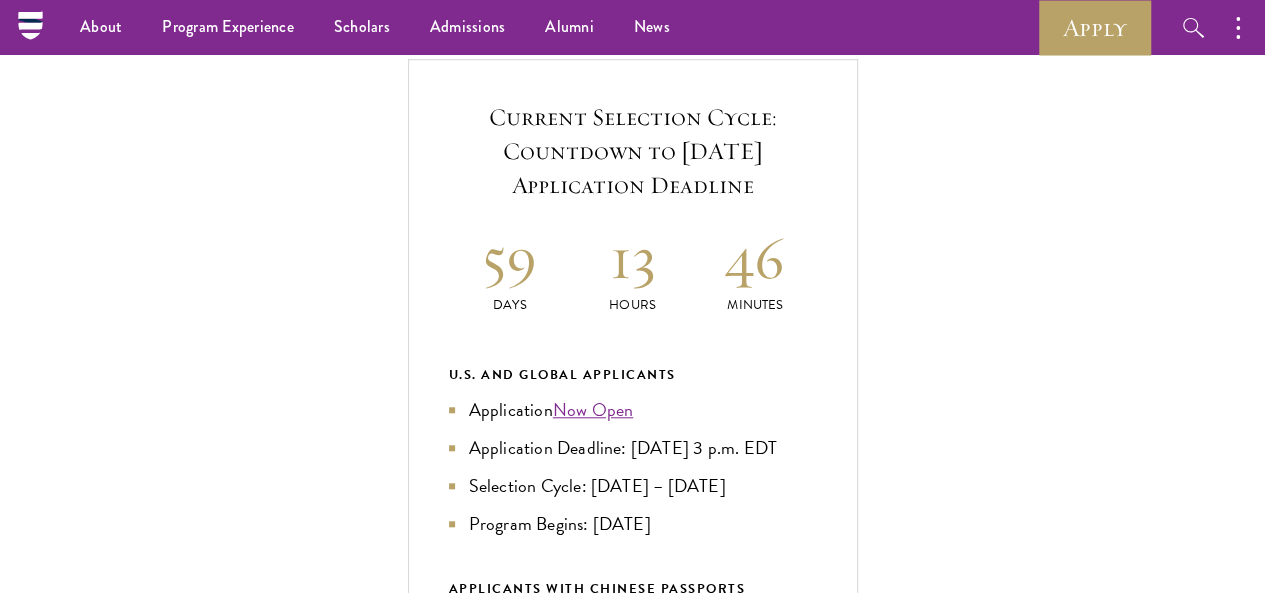 click on "Personal Information" at bounding box center [643, 1162] 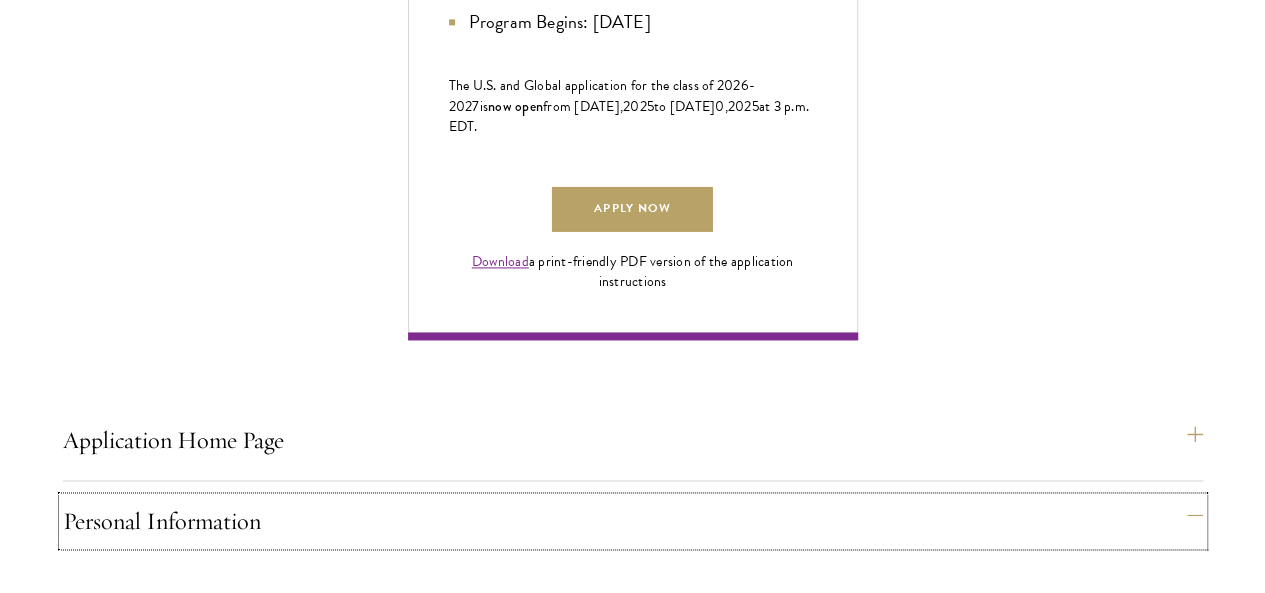 scroll, scrollTop: 1337, scrollLeft: 0, axis: vertical 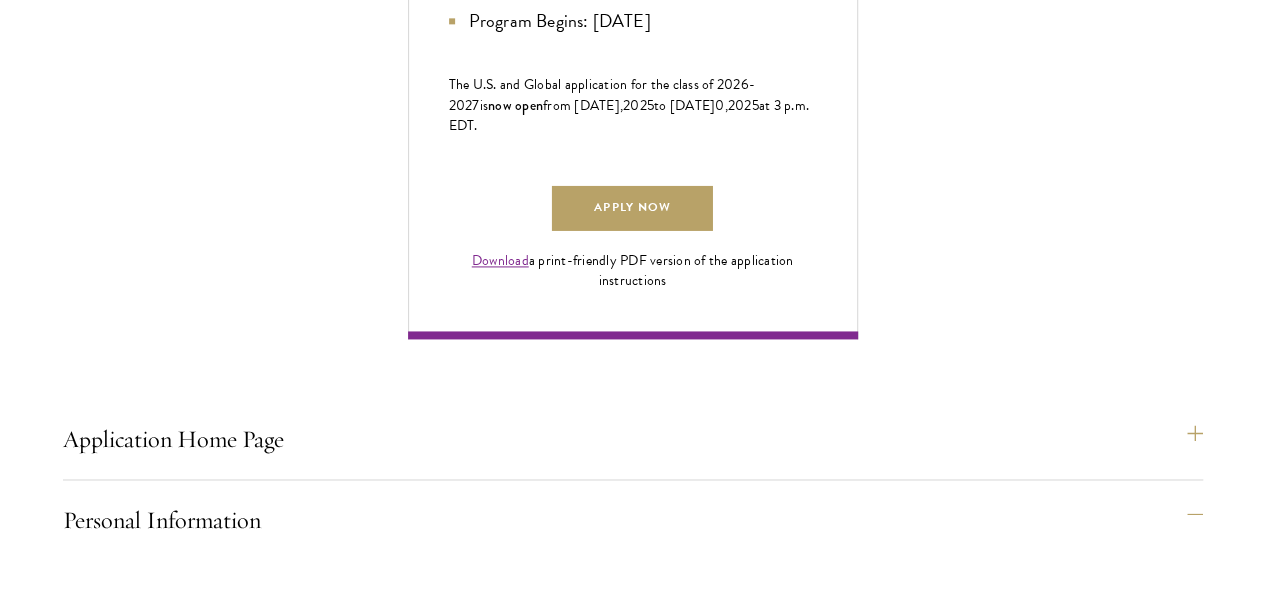 click on "About Me" at bounding box center (643, 1146) 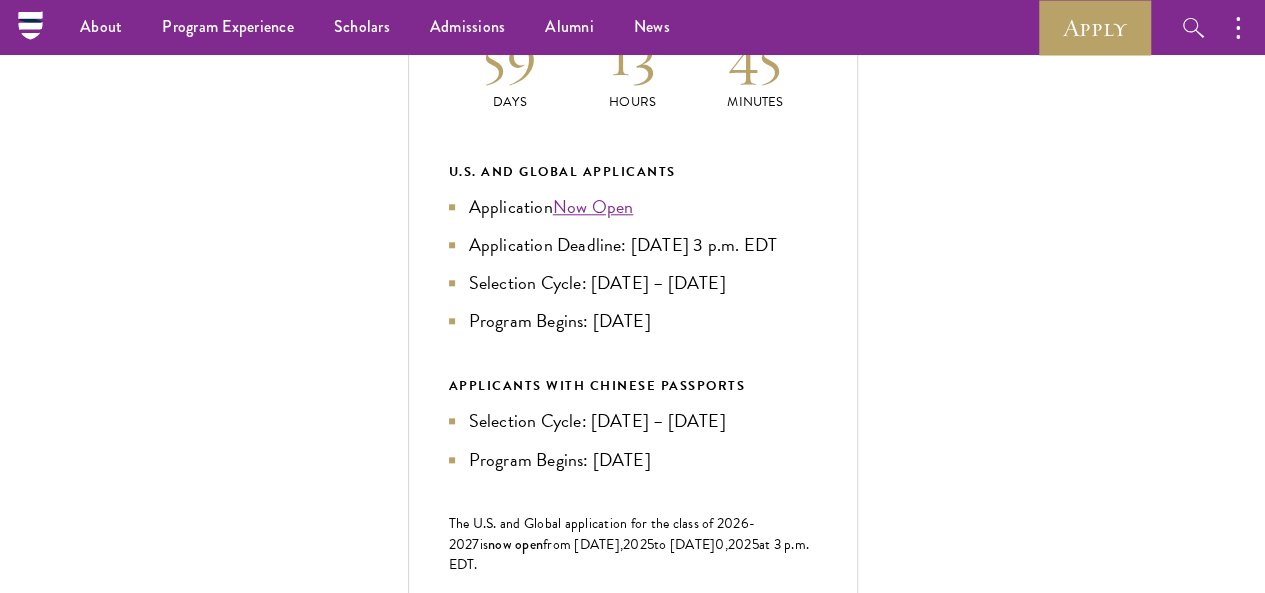 scroll, scrollTop: 896, scrollLeft: 0, axis: vertical 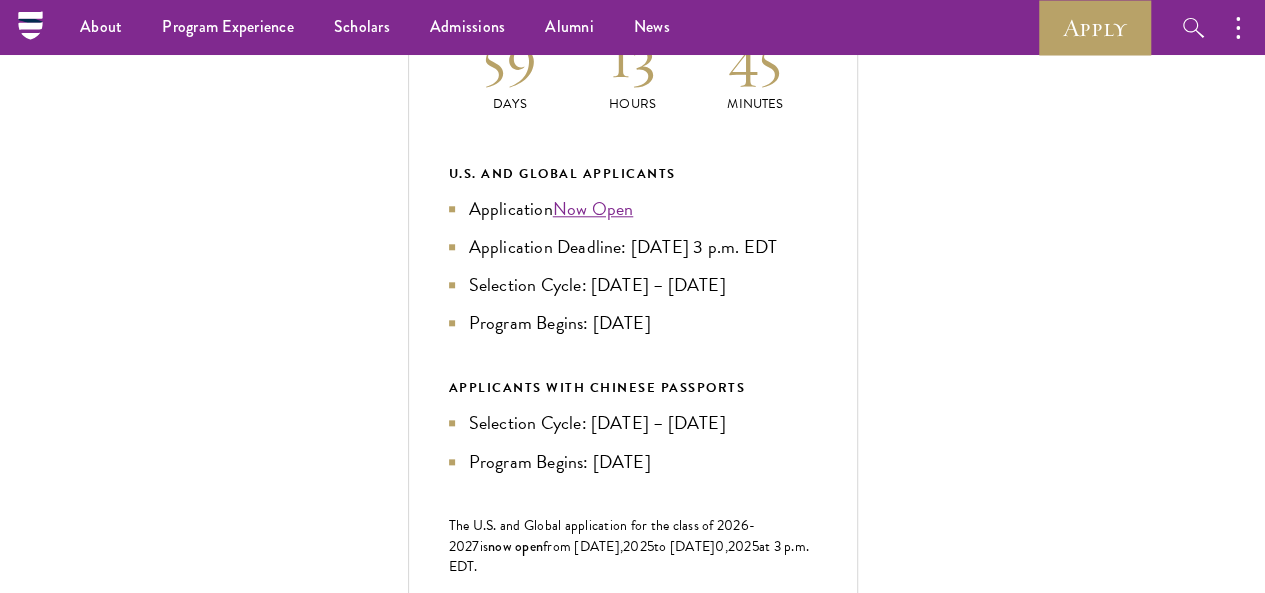click on "About Me" at bounding box center (643, 1042) 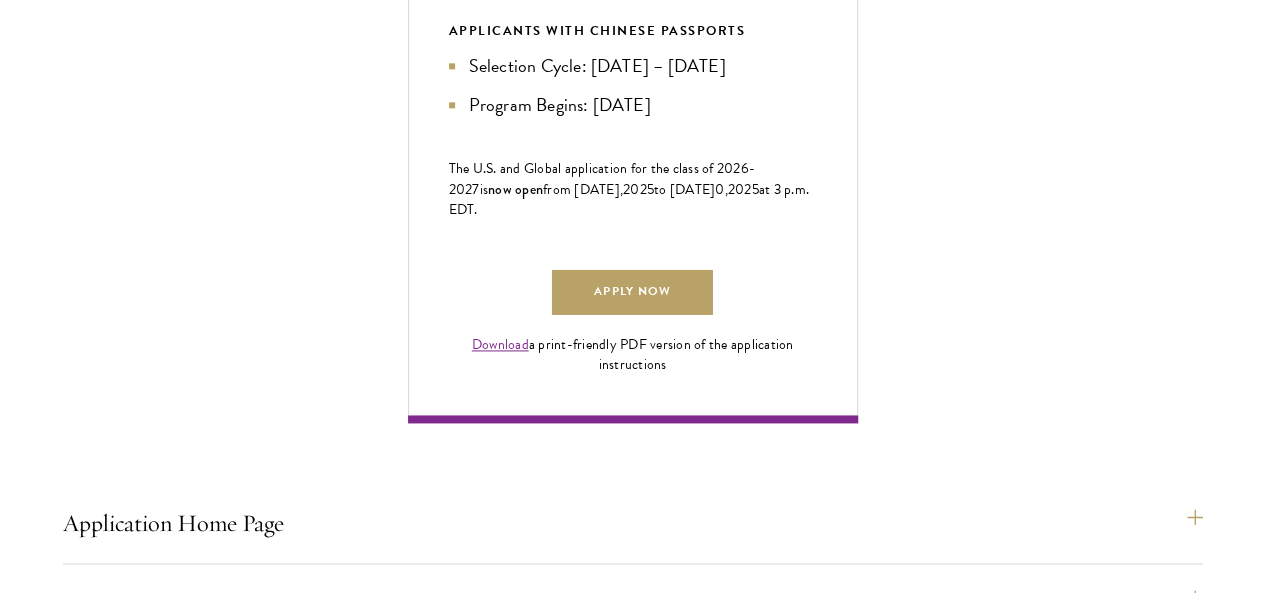 scroll, scrollTop: 1254, scrollLeft: 0, axis: vertical 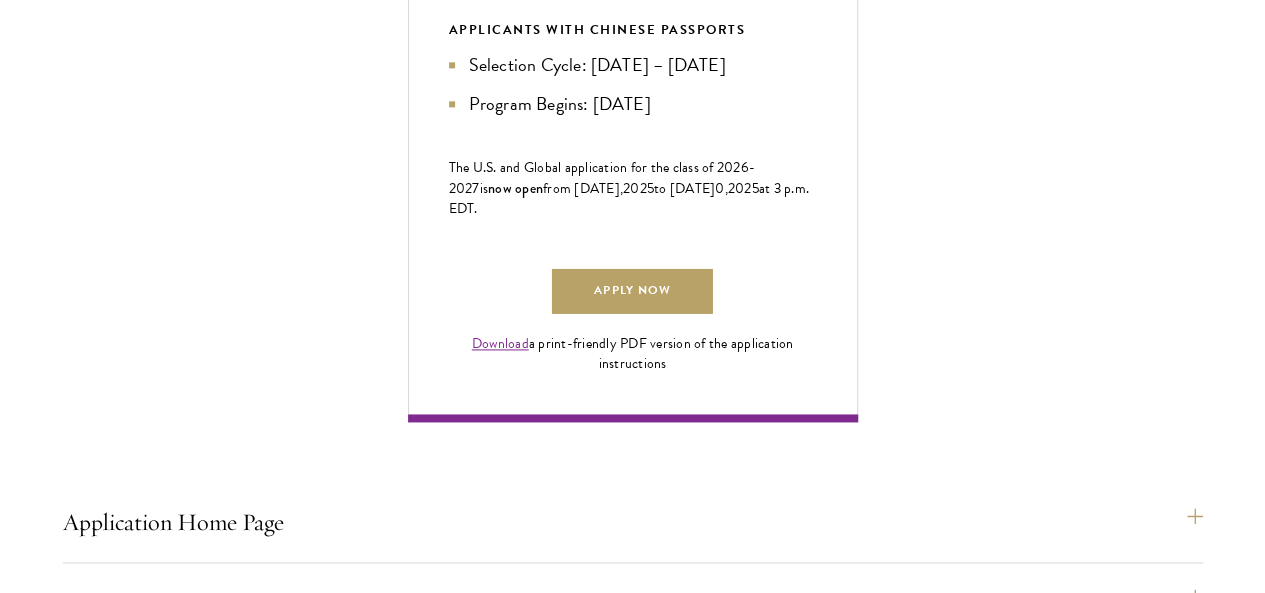 click on "Disciplinary Action" at bounding box center (643, 1332) 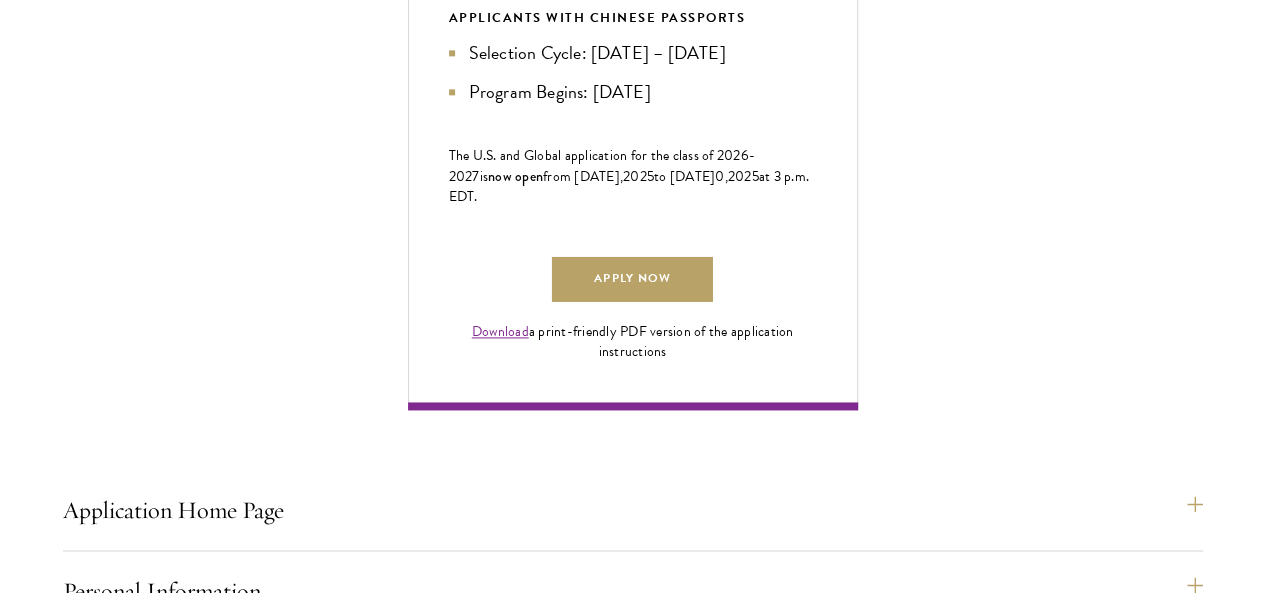 scroll, scrollTop: 1267, scrollLeft: 0, axis: vertical 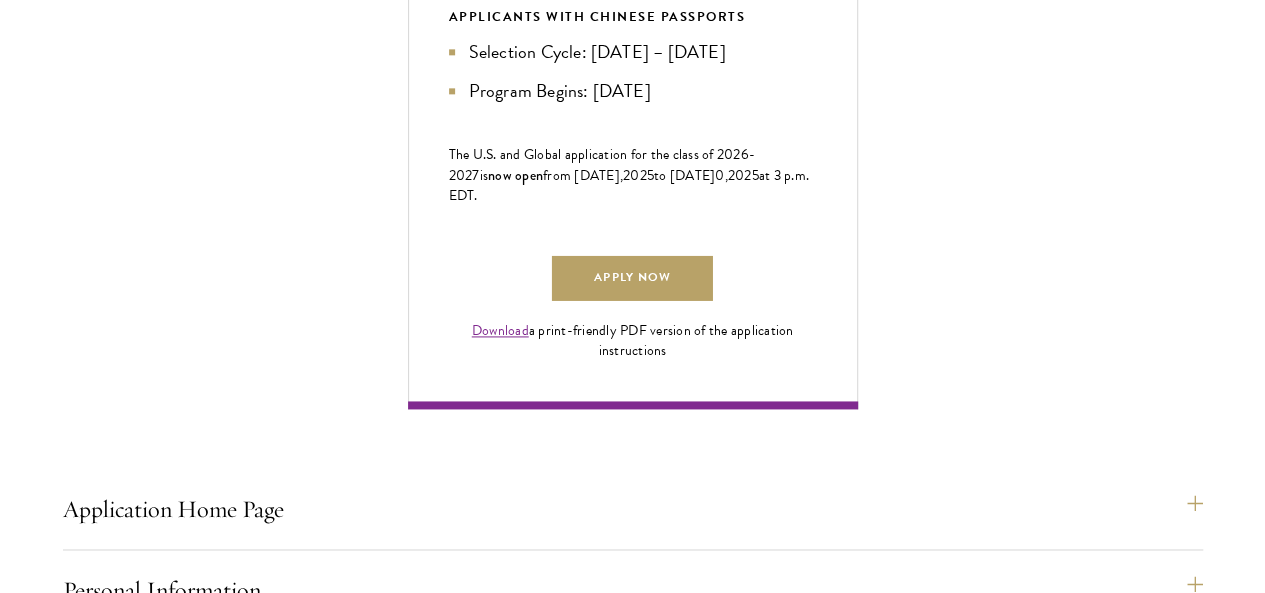click on "Recommendations" at bounding box center [643, 1238] 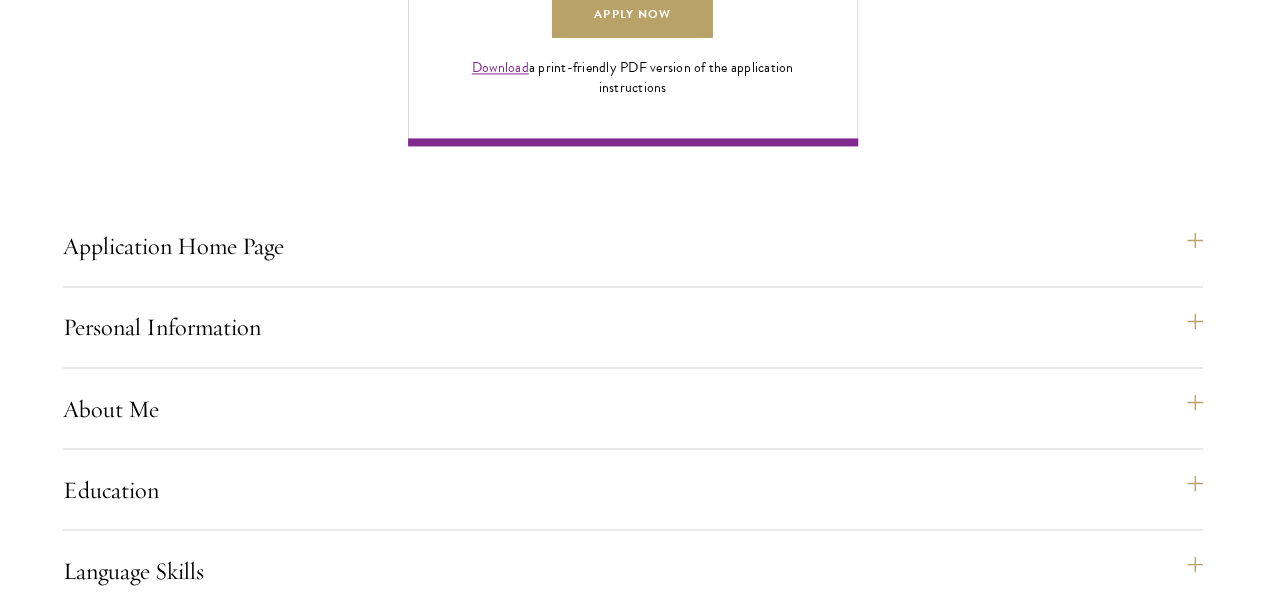 scroll, scrollTop: 1531, scrollLeft: 0, axis: vertical 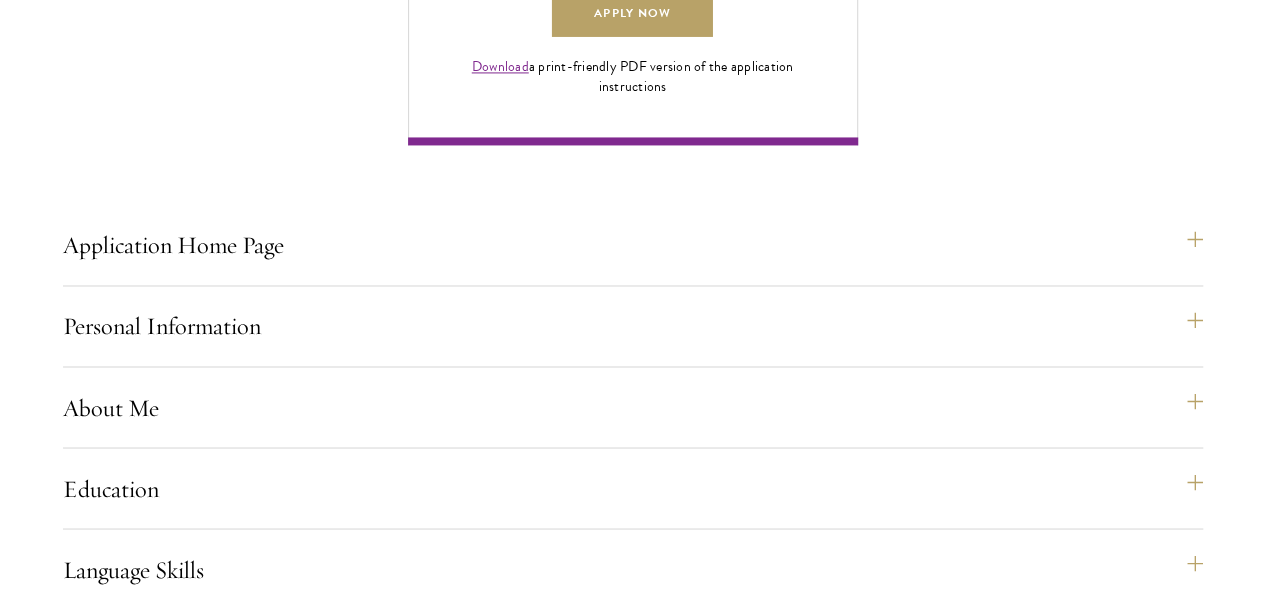 click on "Additional Information" at bounding box center (643, 1136) 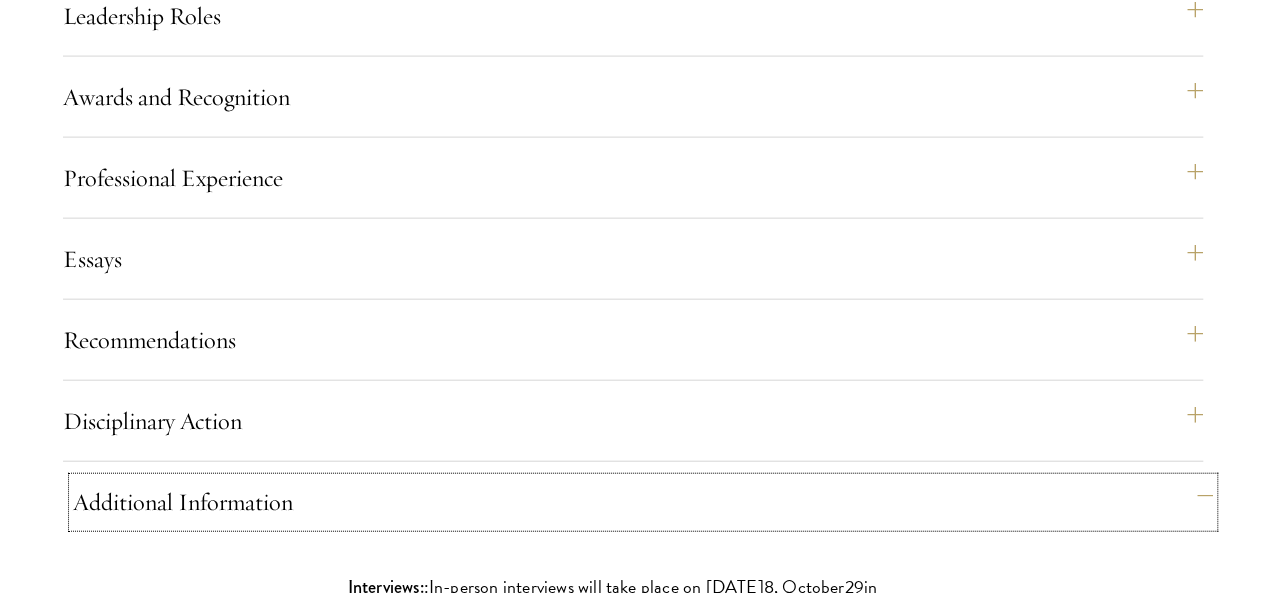 scroll, scrollTop: 2185, scrollLeft: 0, axis: vertical 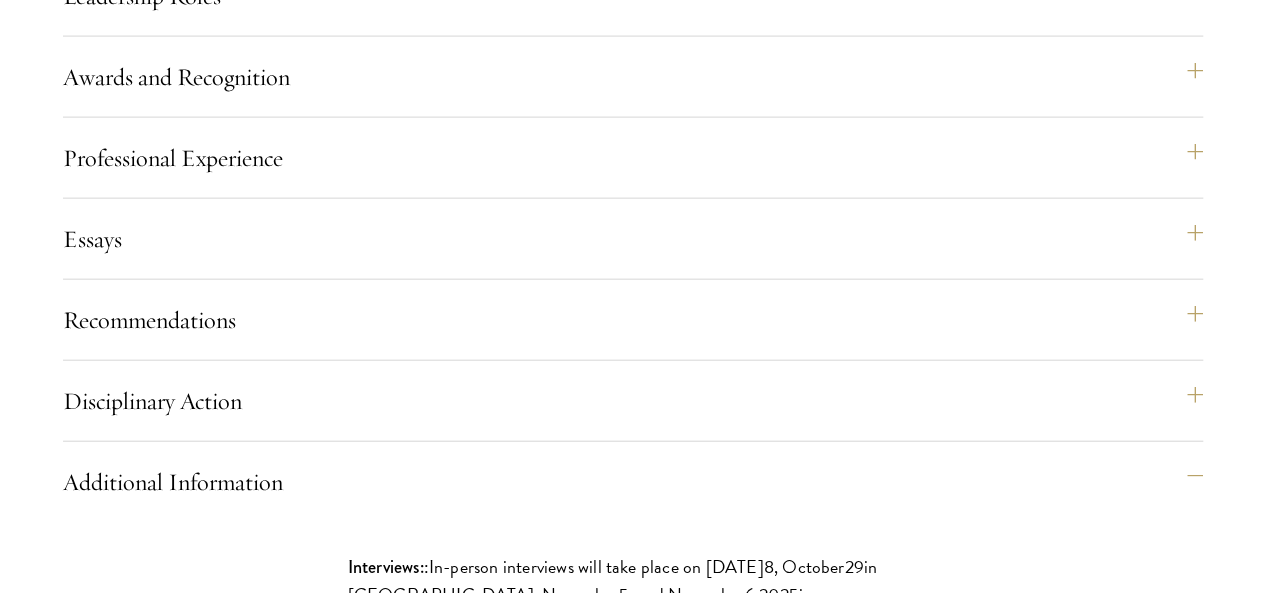 click on "Signature" at bounding box center [643, 1263] 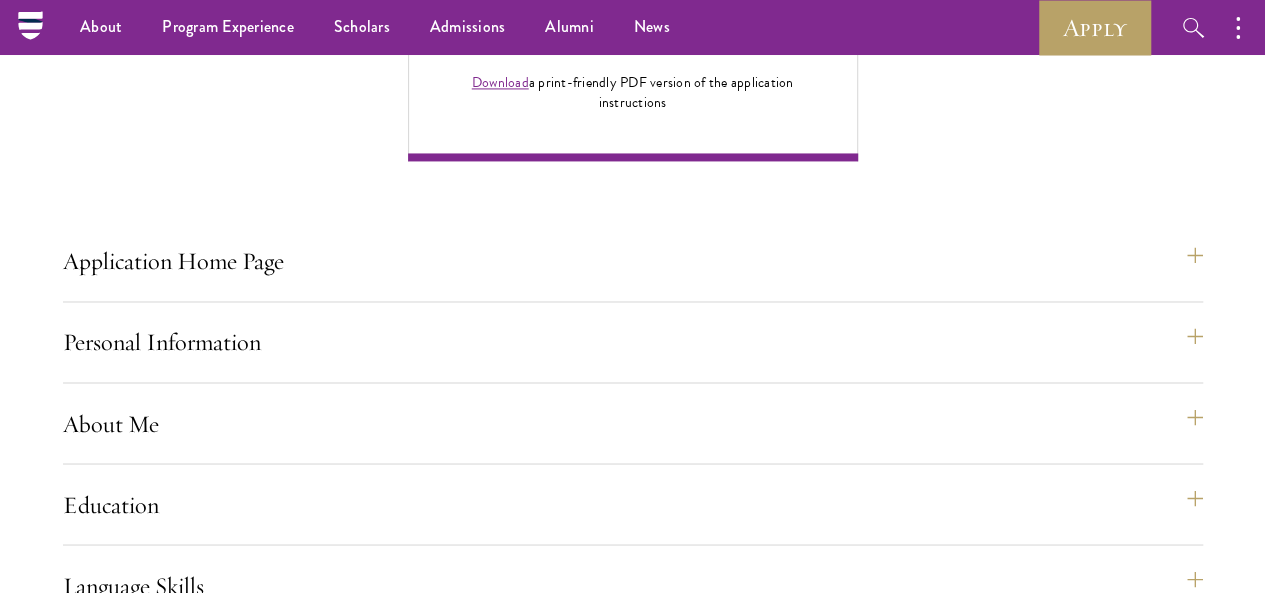 scroll, scrollTop: 1516, scrollLeft: 0, axis: vertical 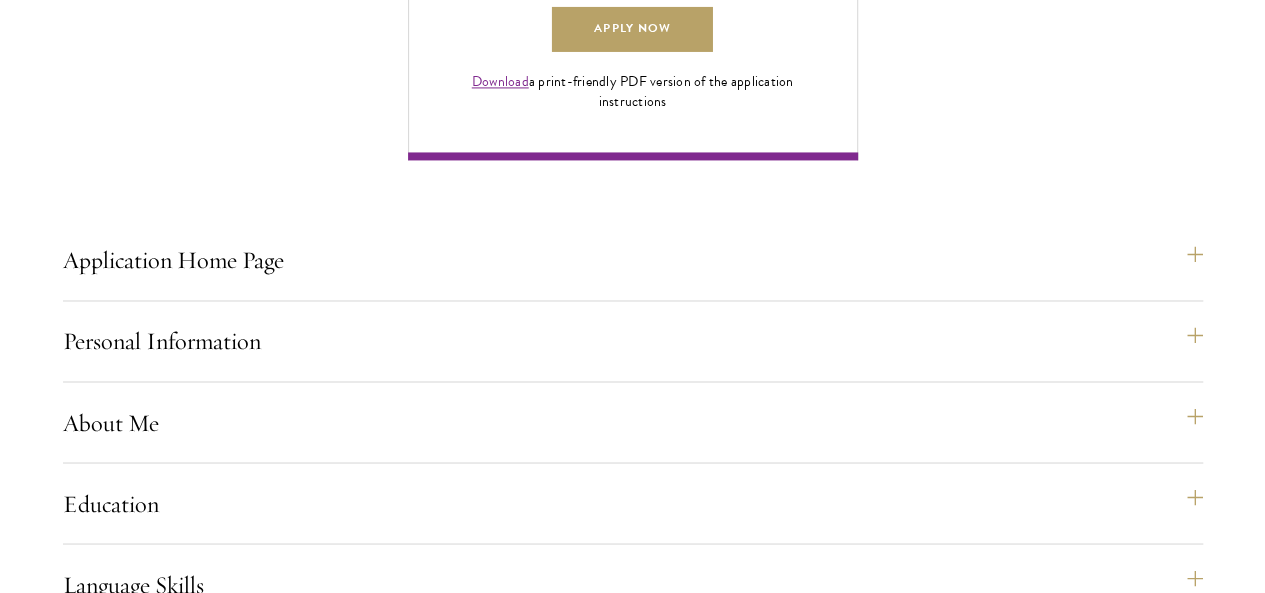 click on "Signature" at bounding box center (643, 1233) 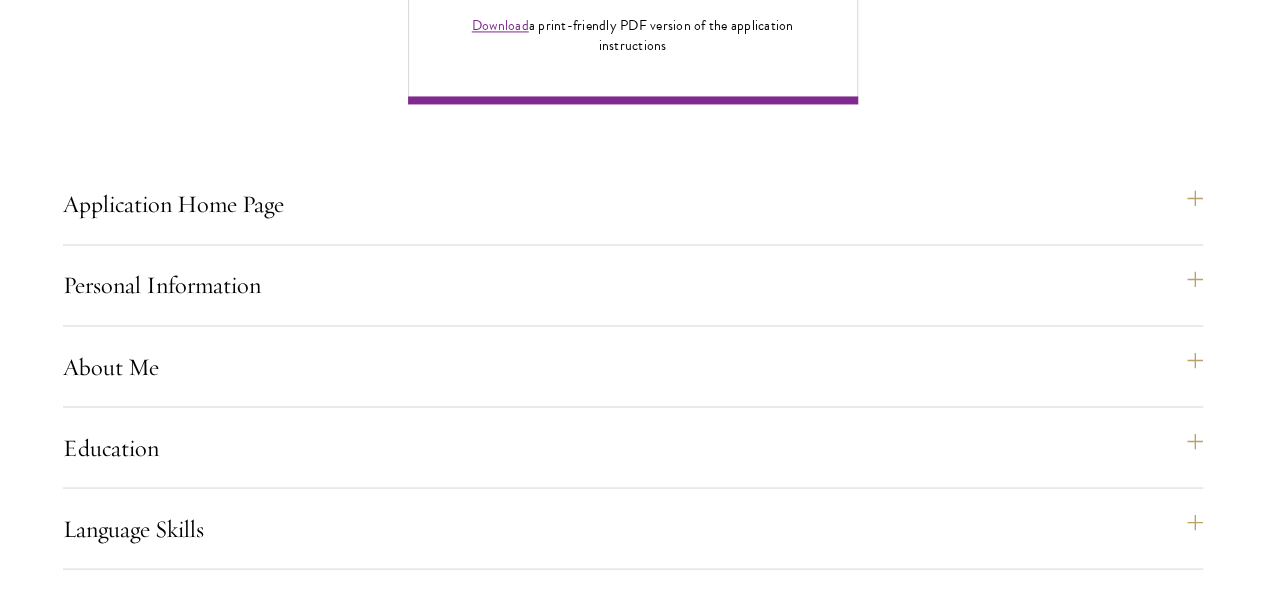 scroll, scrollTop: 1576, scrollLeft: 0, axis: vertical 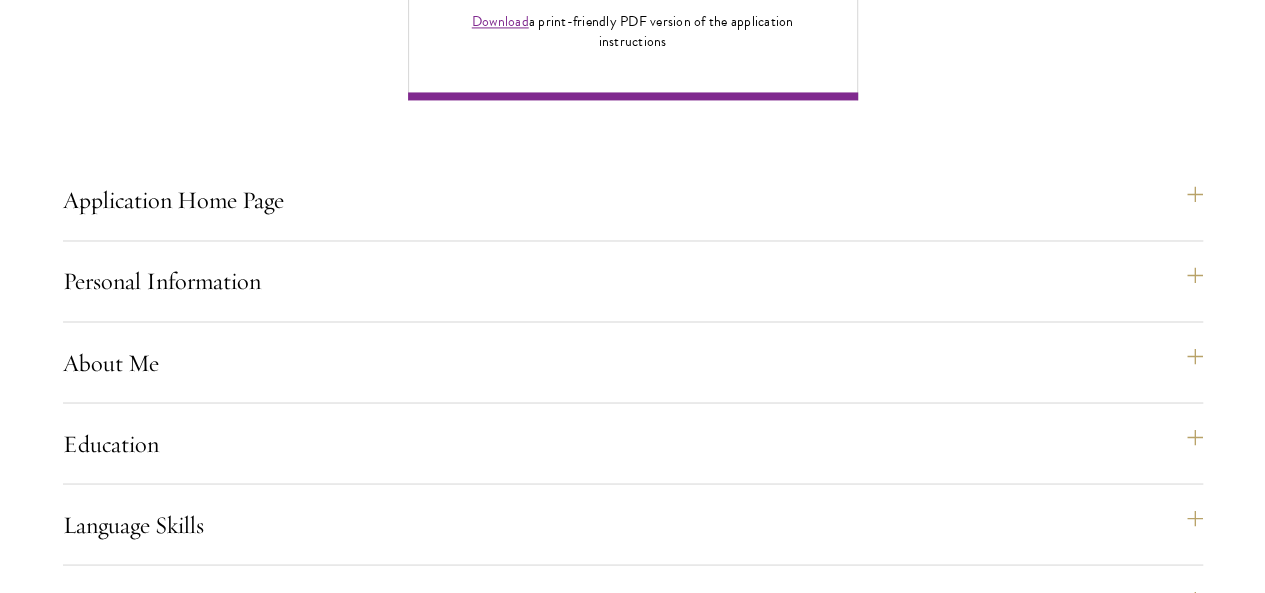 drag, startPoint x: 610, startPoint y: 244, endPoint x: 477, endPoint y: 329, distance: 157.84169 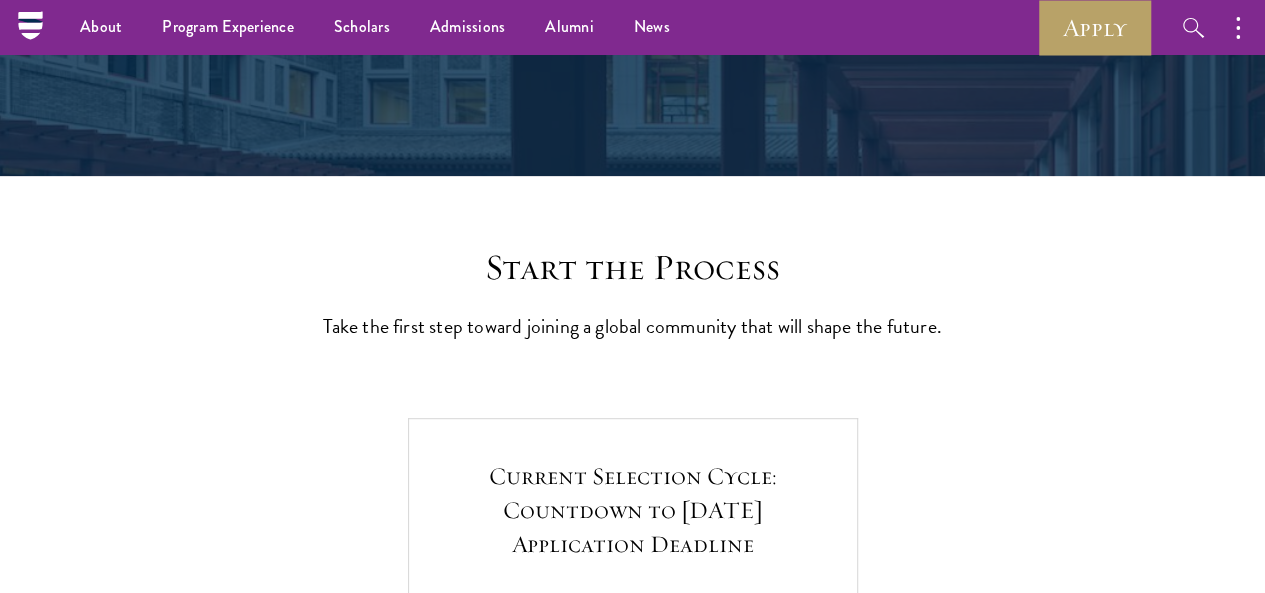 scroll, scrollTop: 0, scrollLeft: 0, axis: both 